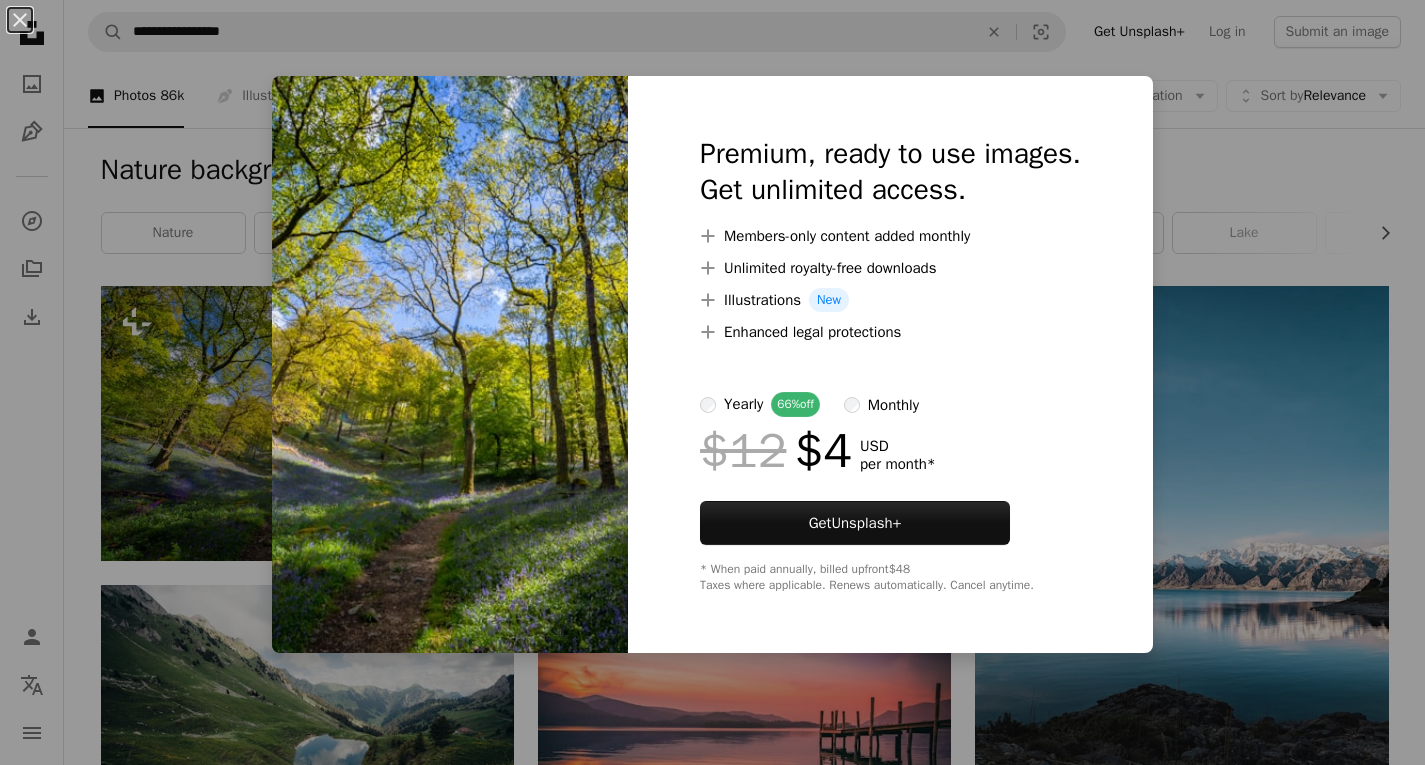 scroll, scrollTop: 0, scrollLeft: 0, axis: both 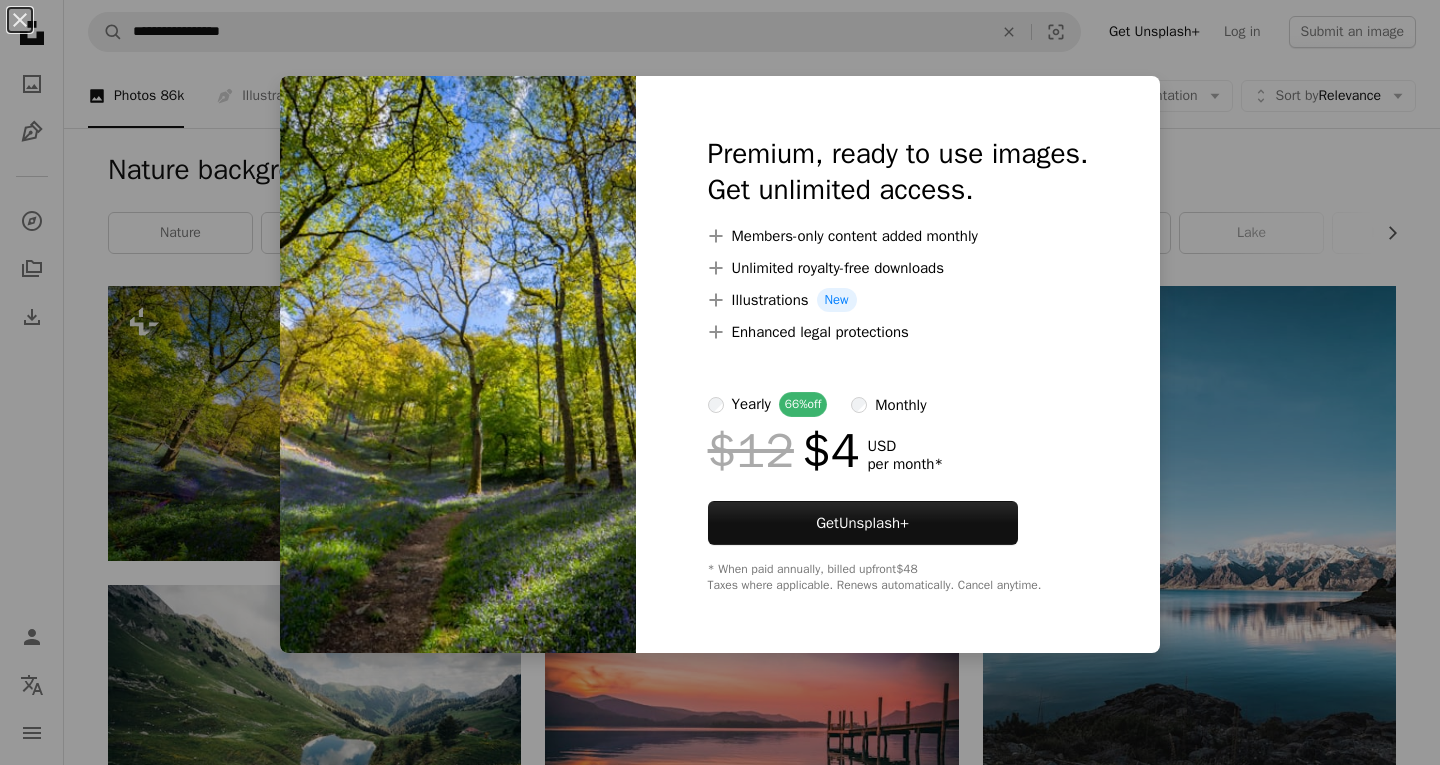 click on "Premium, ready to use images. Get unlimited access. A plus sign Members-only content added monthly A plus sign Unlimited royalty-free downloads A plus sign Illustrations  New A plus sign Enhanced legal protections yearly 66%  off monthly $12   $4 USD per month * Get  Unsplash+ * When paid annually, billed upfront  $48 Taxes where applicable. Renews automatically. Cancel anytime." at bounding box center (898, 364) 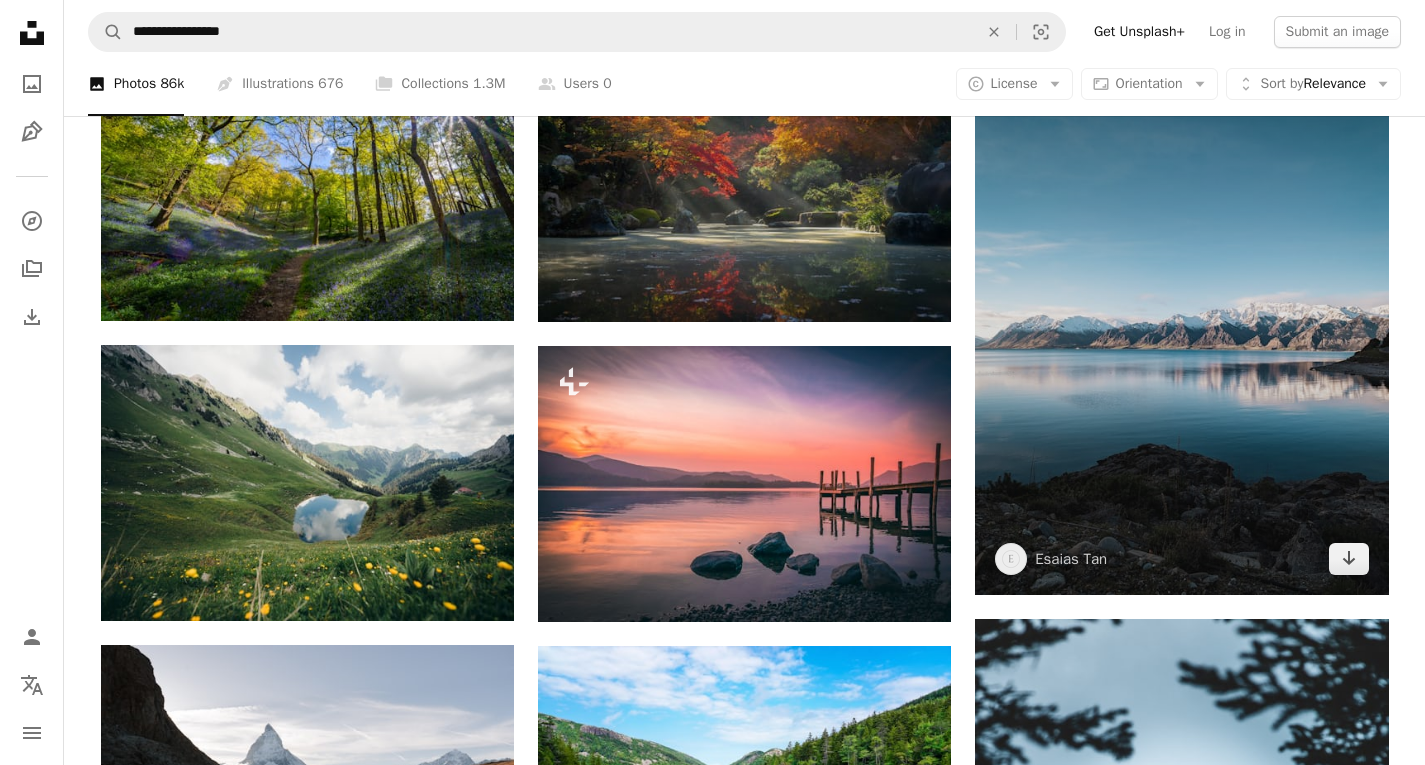 scroll, scrollTop: 533, scrollLeft: 0, axis: vertical 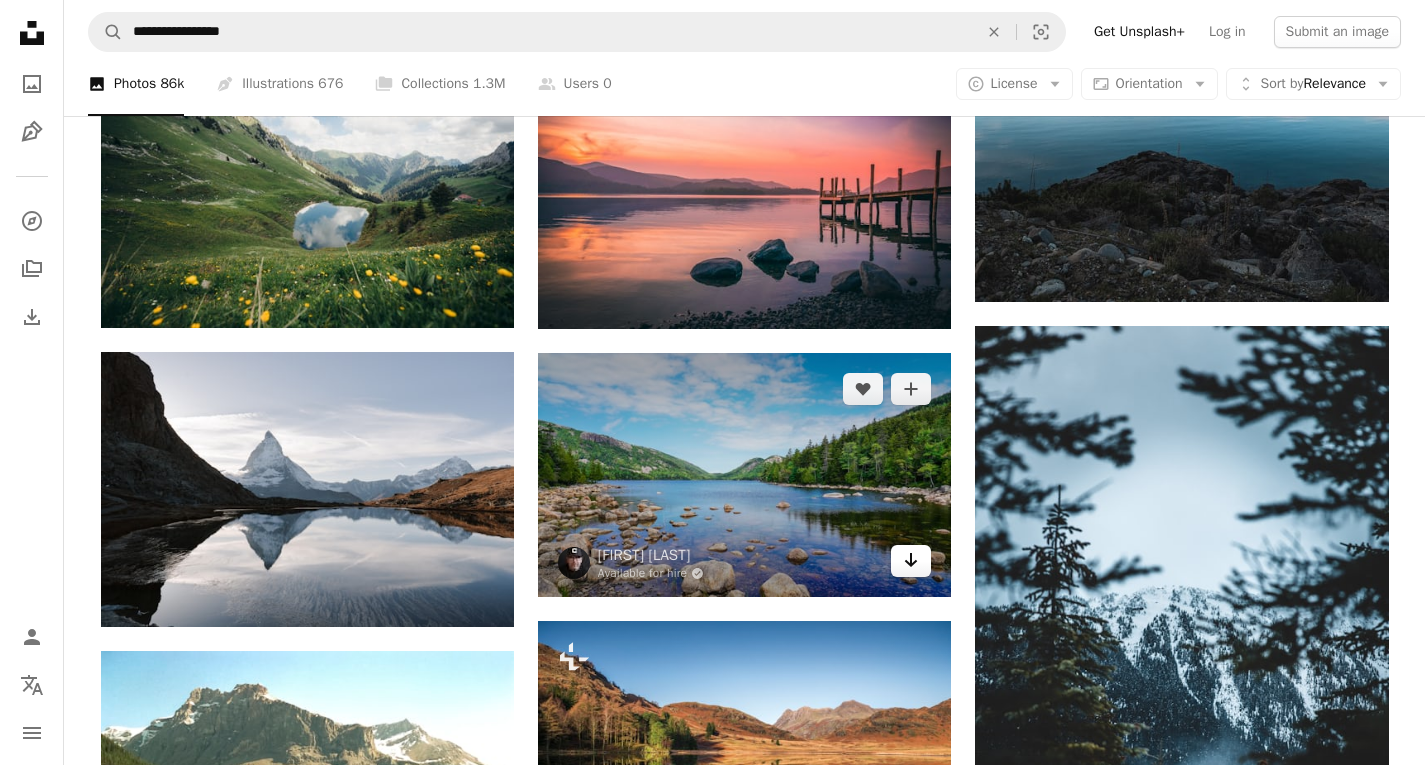 click on "Arrow pointing down" 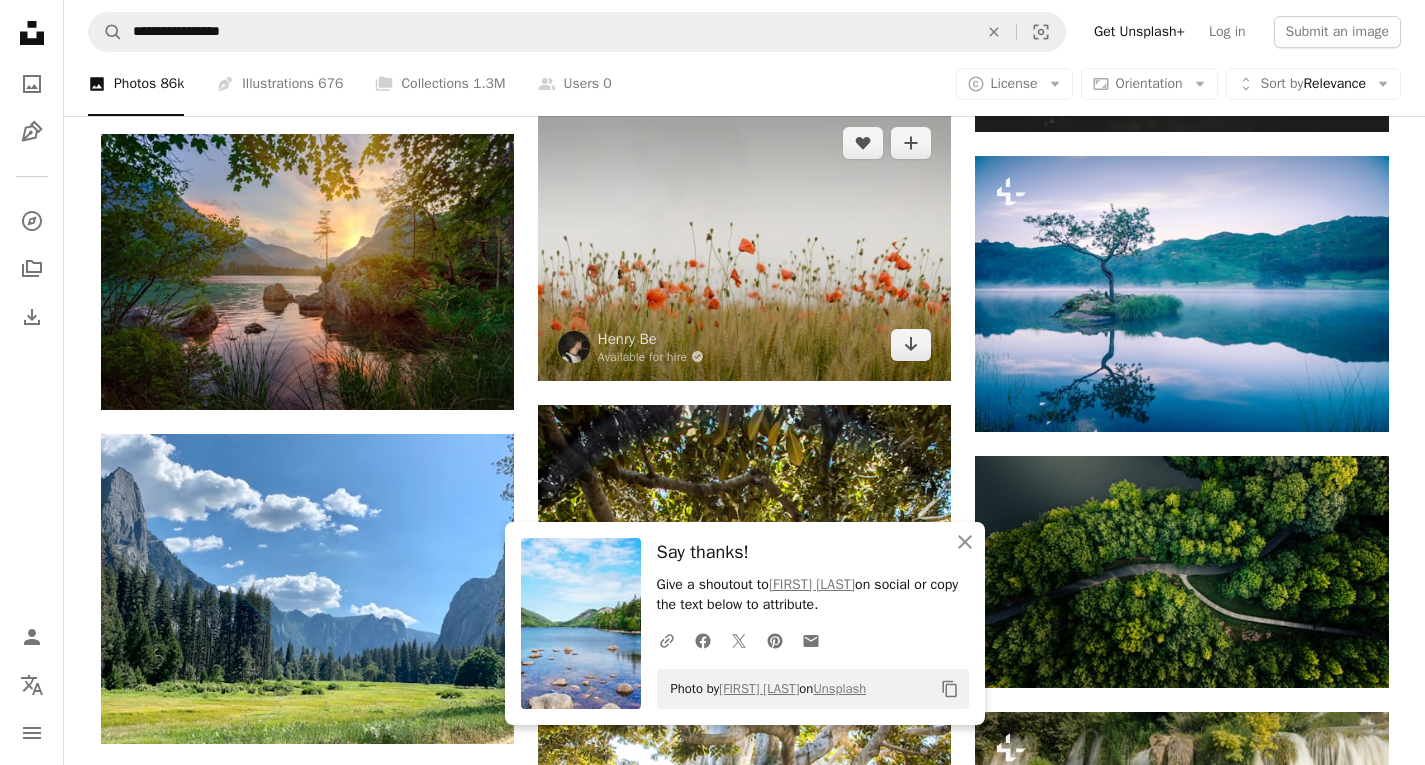 scroll, scrollTop: 1333, scrollLeft: 0, axis: vertical 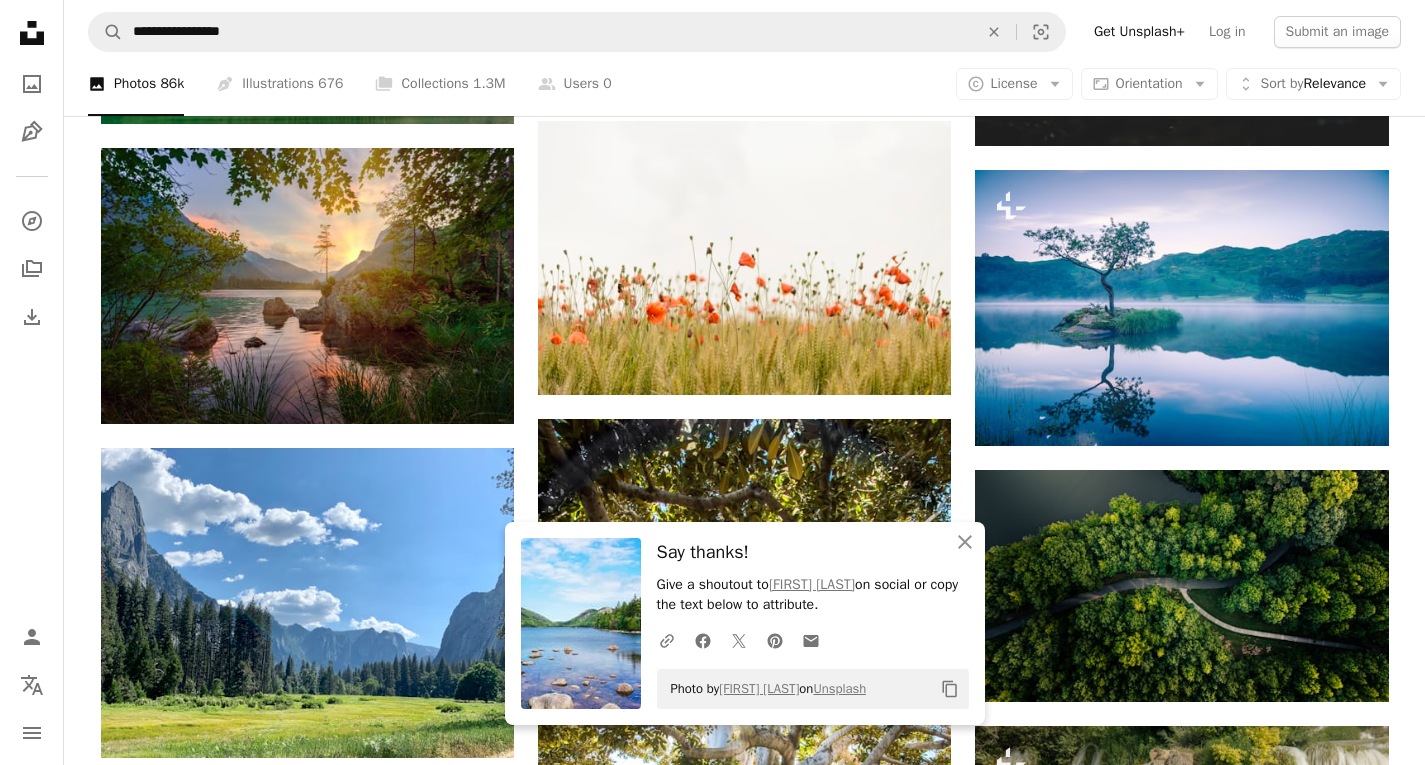 click on "A photo Photos   86k Pen Tool Illustrations   676 A stack of folders Collections   1.3M A group of people Users   0 A copyright icon © License Arrow down Aspect ratio Orientation Arrow down Unfold Sort by  Relevance Arrow down Filters Filters" at bounding box center (744, 84) 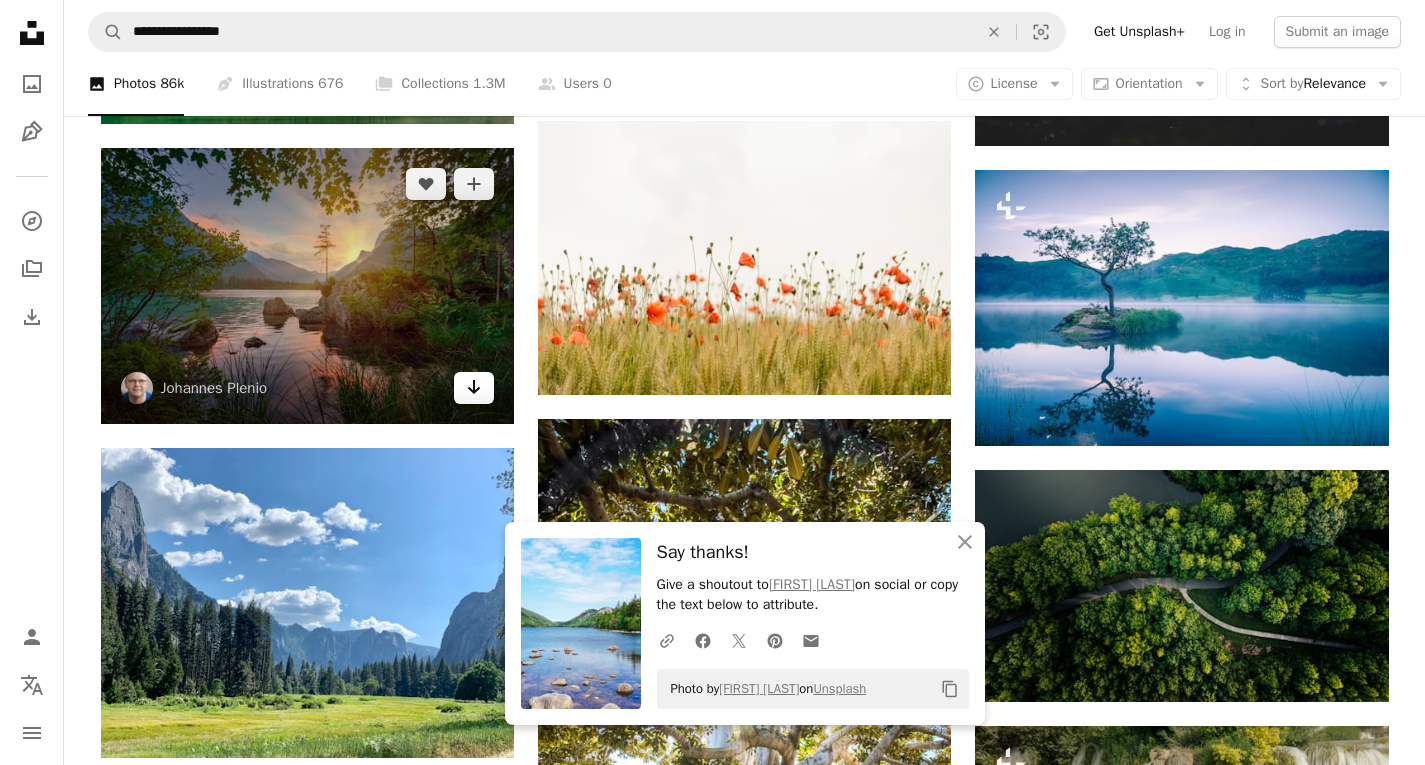 click on "Arrow pointing down" 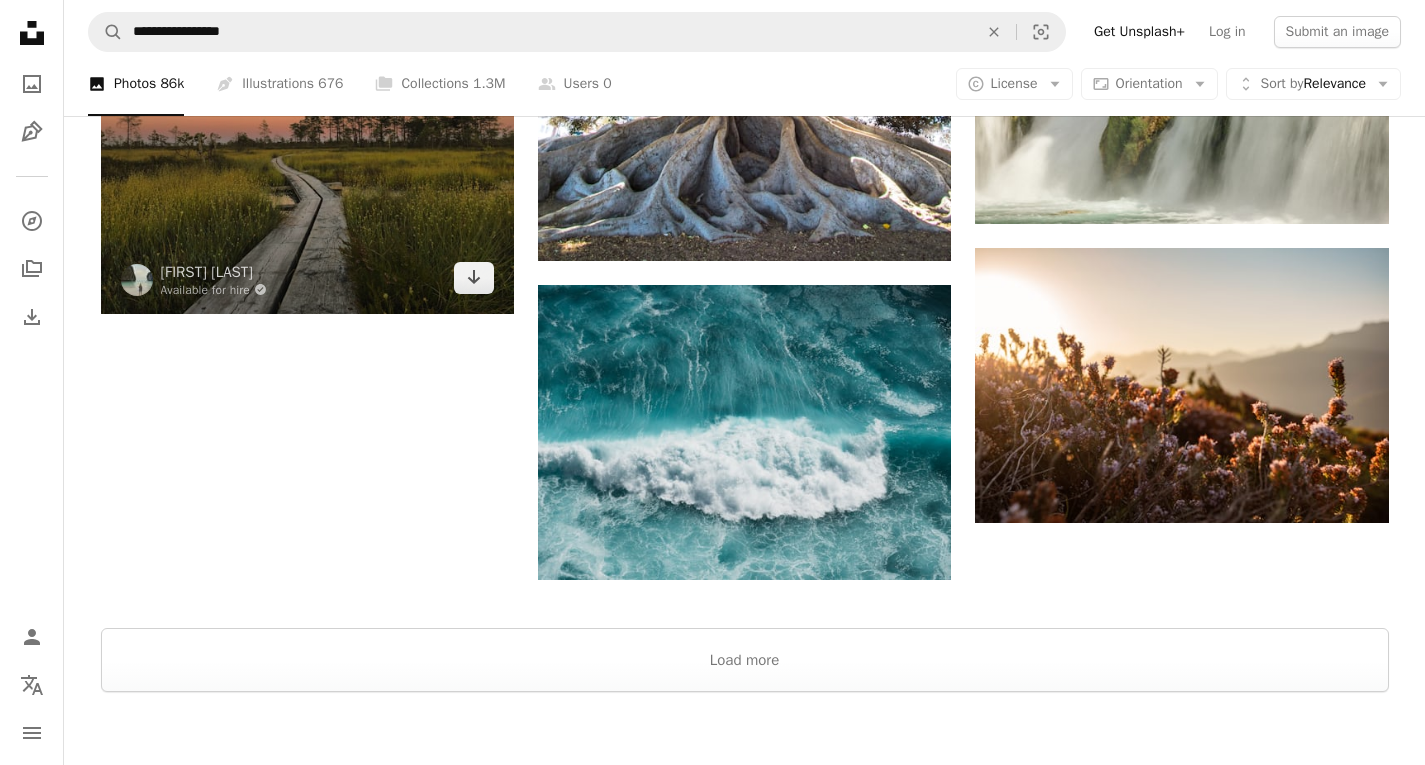 scroll, scrollTop: 2133, scrollLeft: 0, axis: vertical 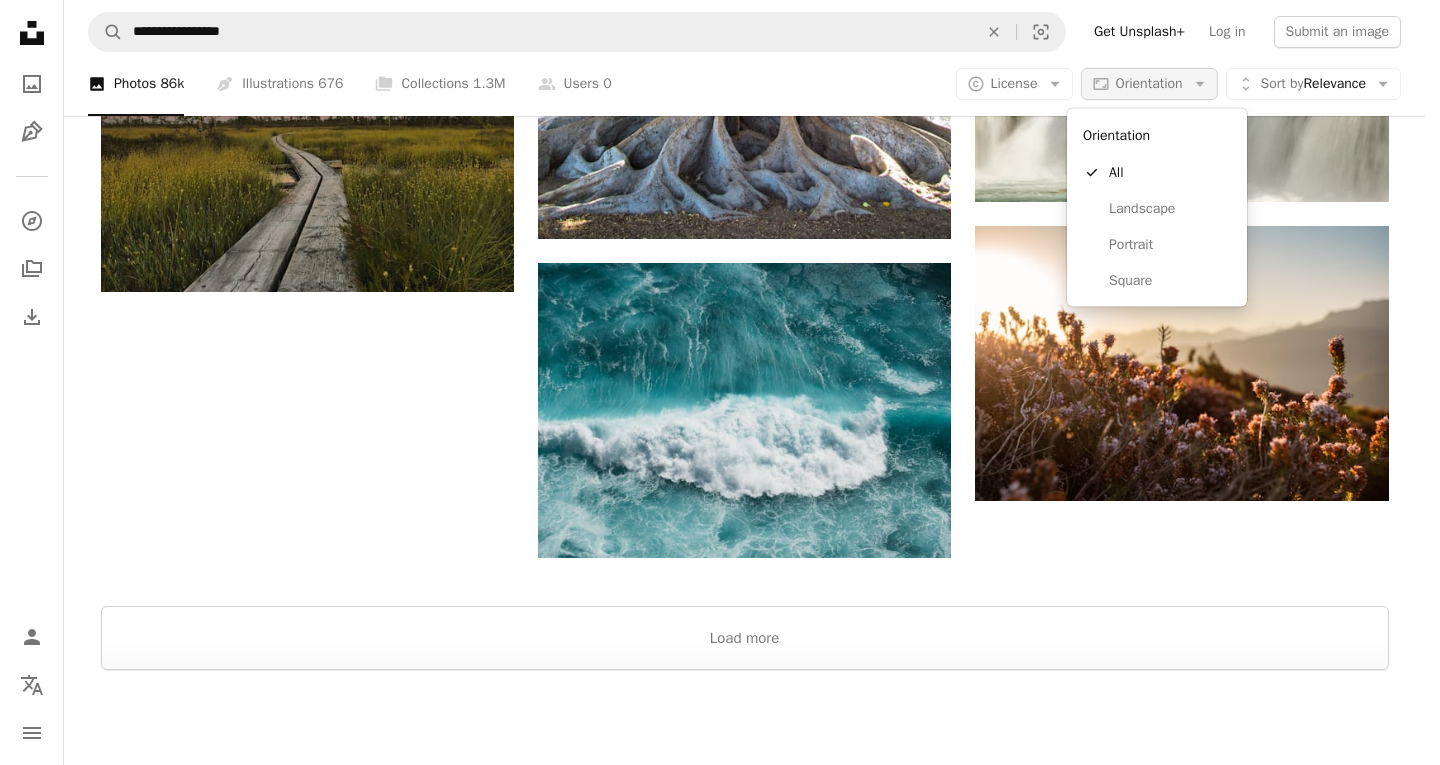 drag, startPoint x: 1116, startPoint y: 74, endPoint x: 1125, endPoint y: 84, distance: 13.453624 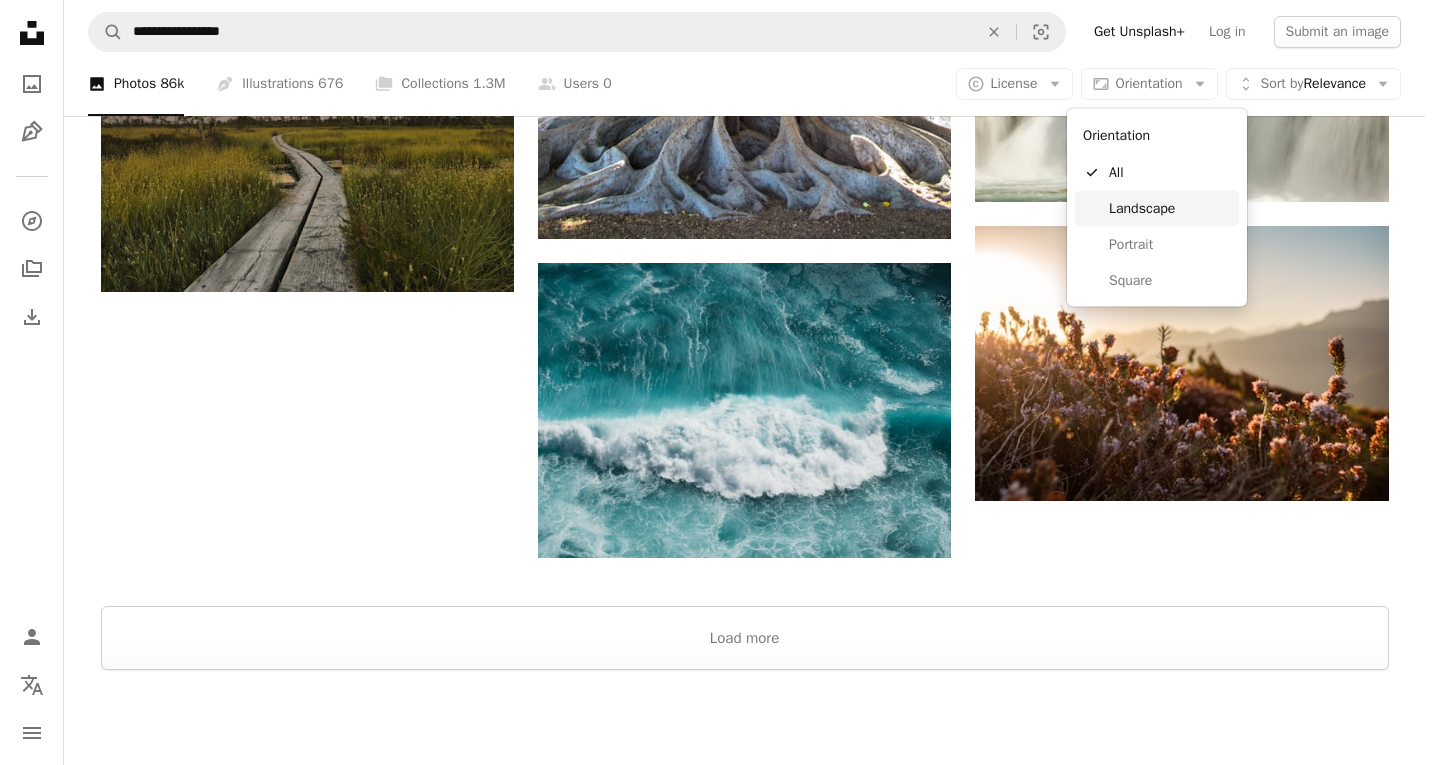 click on "Landscape" at bounding box center (1170, 208) 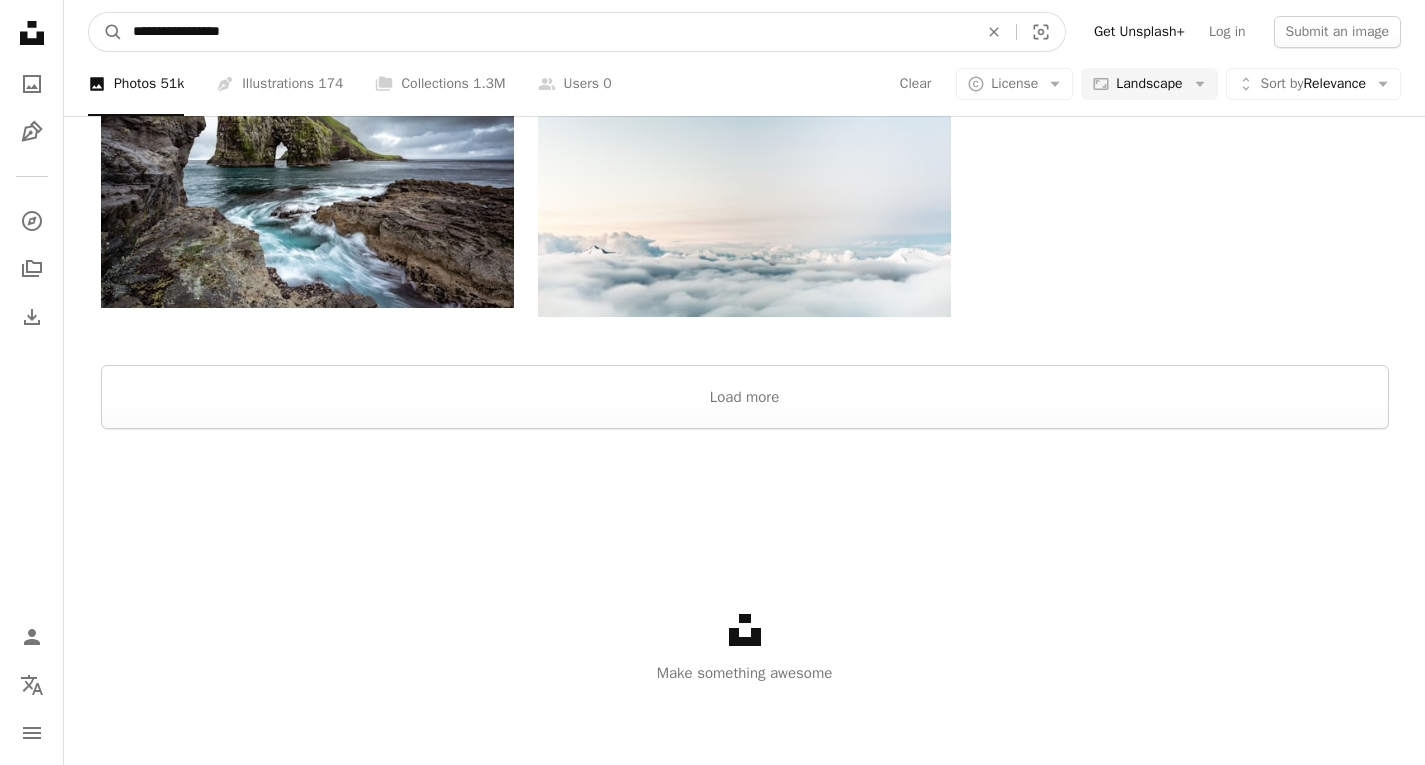 click on "**********" at bounding box center (547, 32) 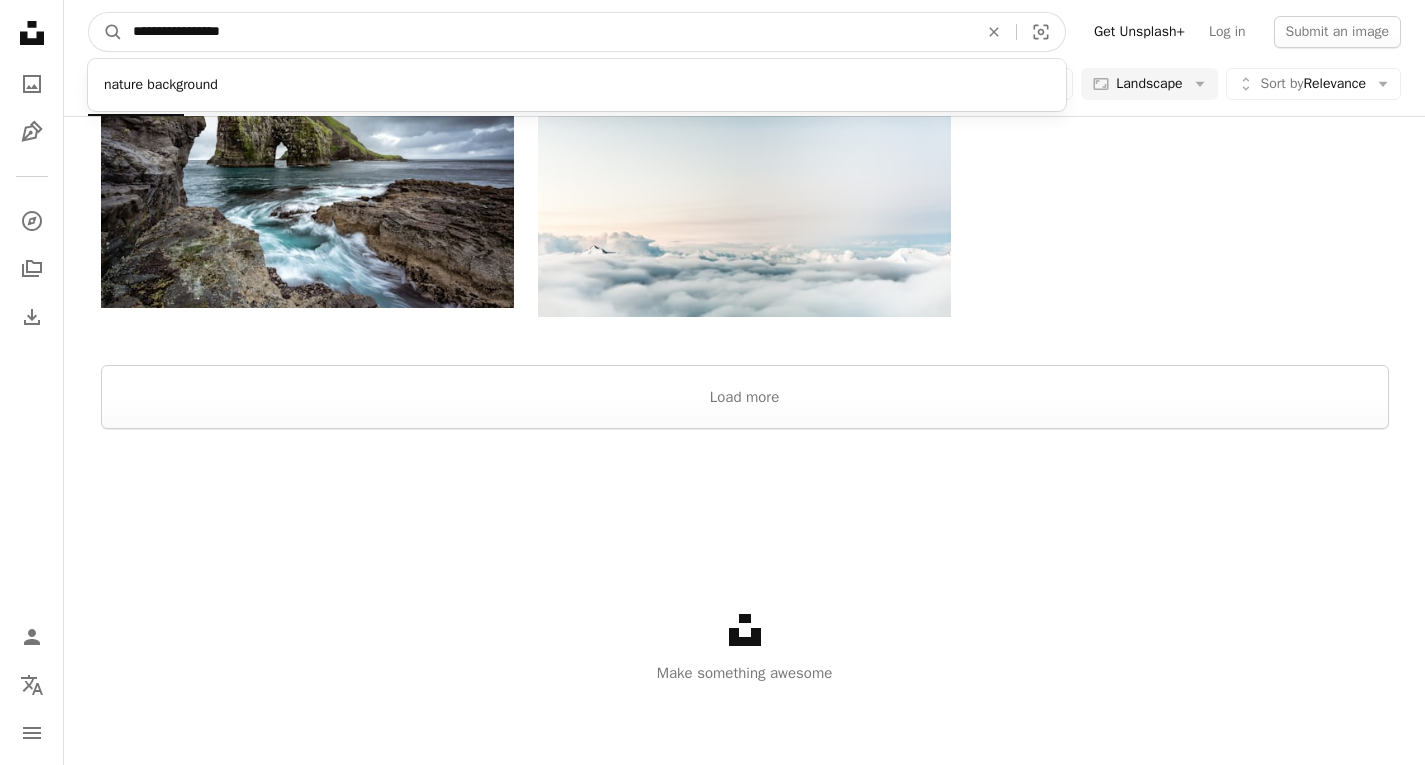 scroll, scrollTop: 1600, scrollLeft: 0, axis: vertical 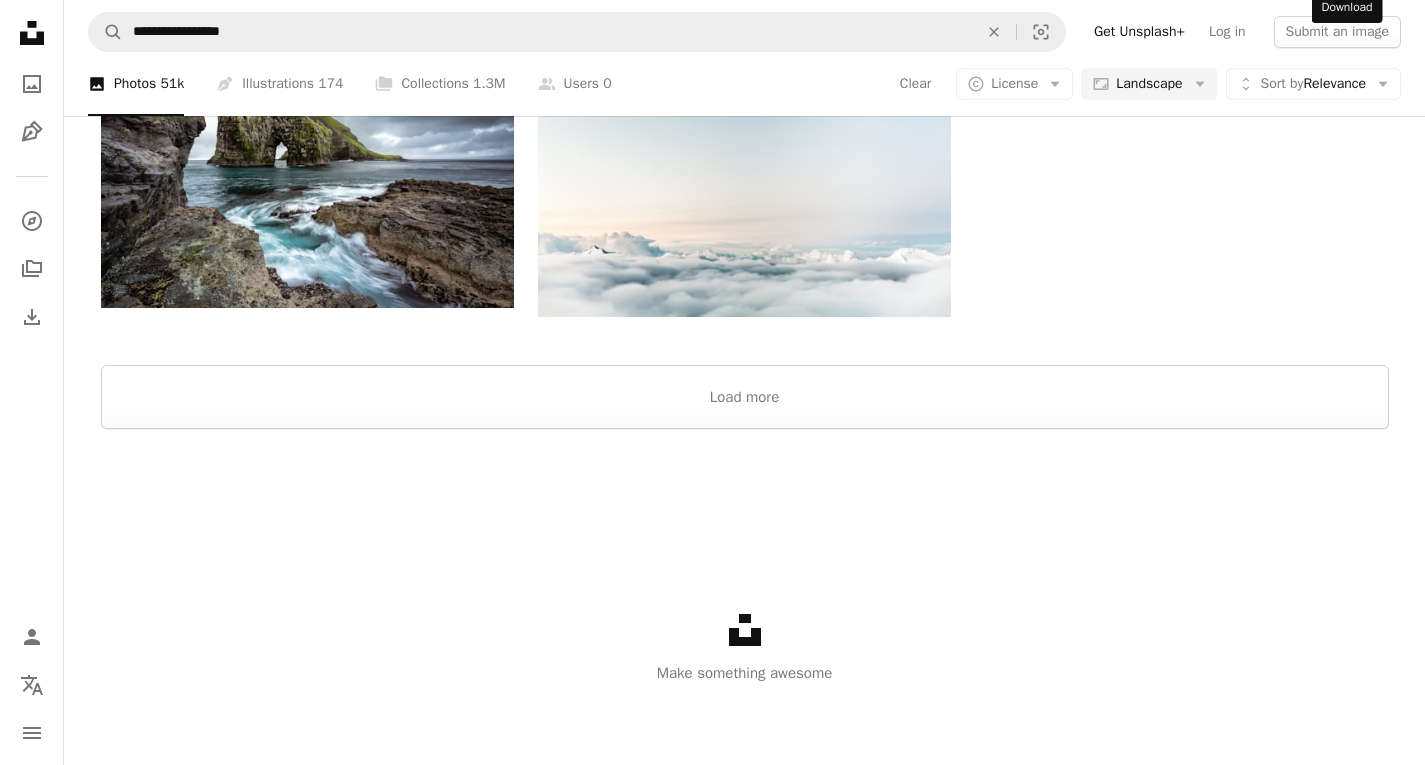 click 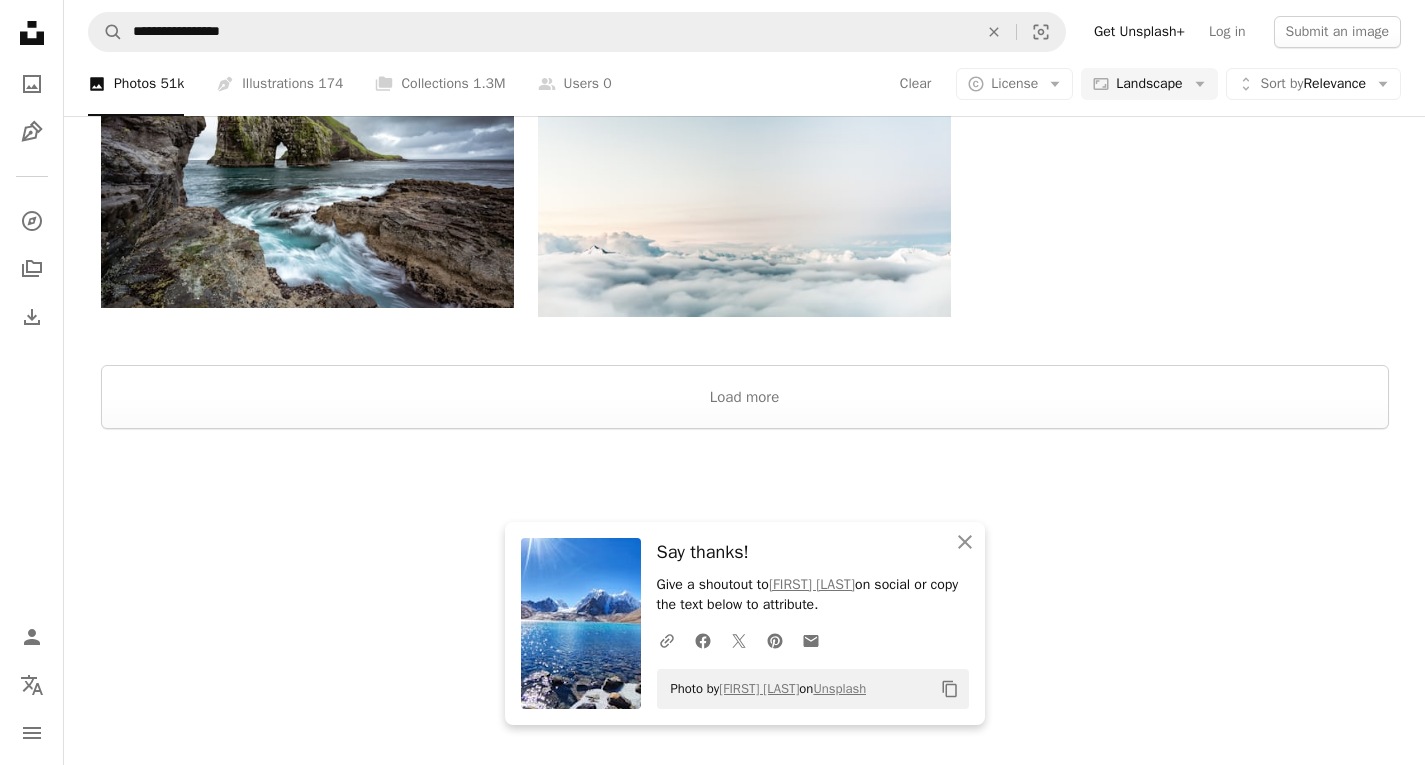 click on "[FIRST] [LAST]" at bounding box center [745, -720] 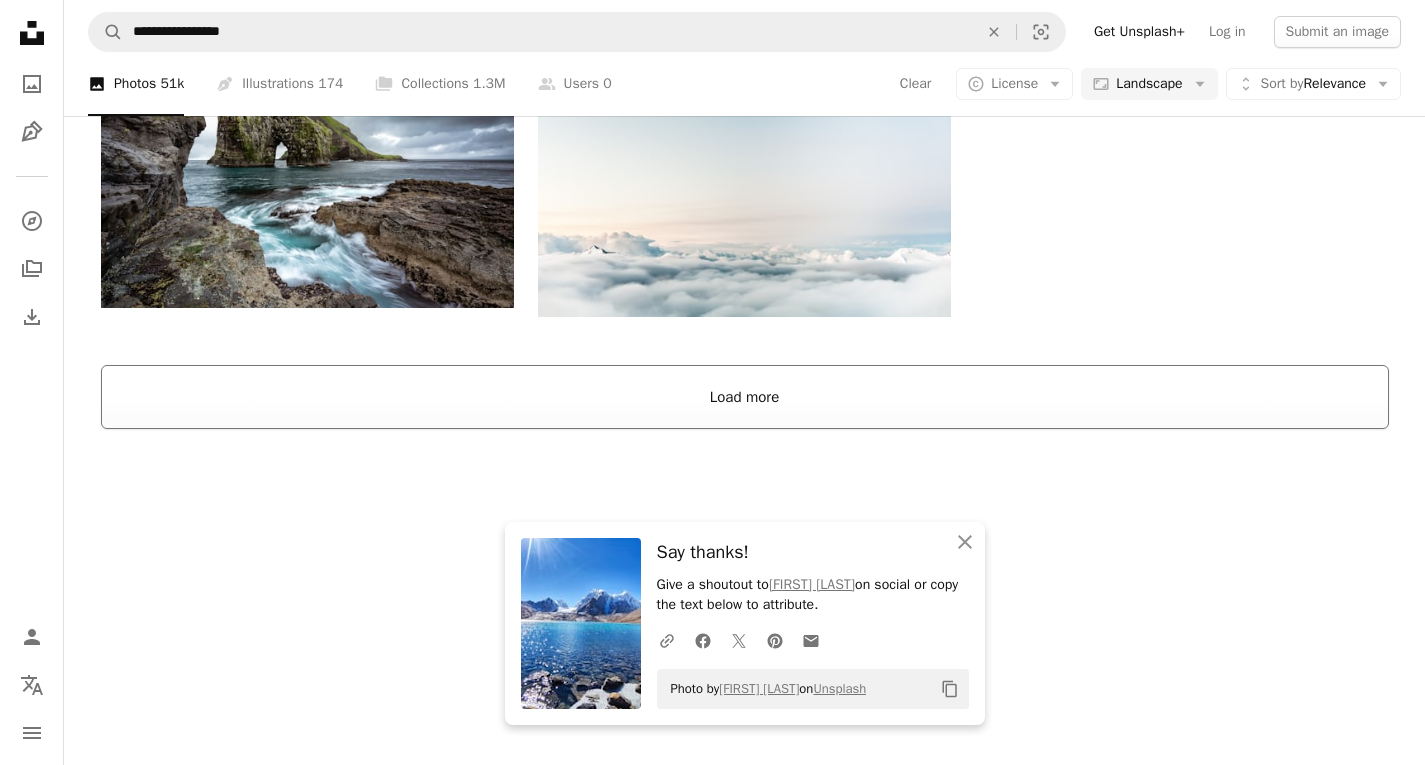 click on "Load more" at bounding box center [745, 397] 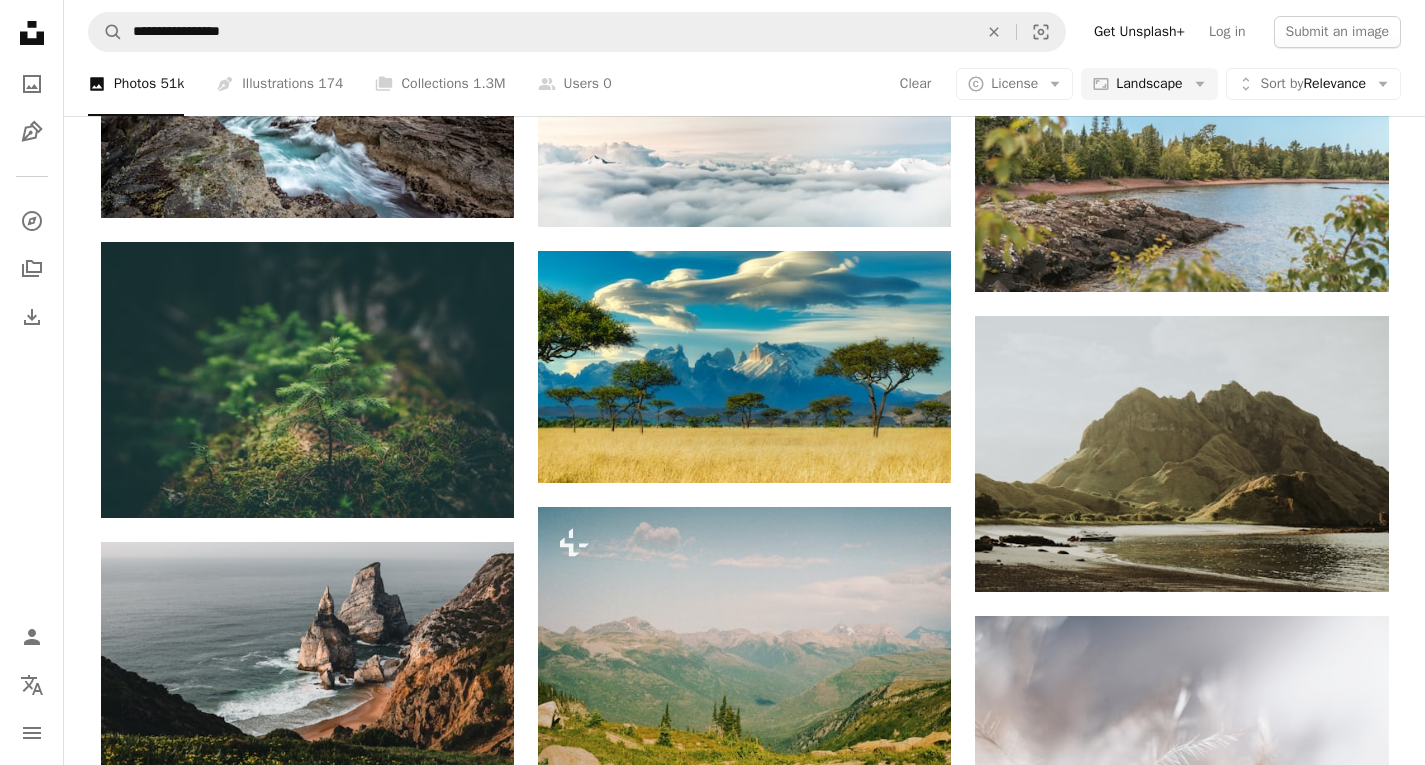 scroll, scrollTop: 9509, scrollLeft: 0, axis: vertical 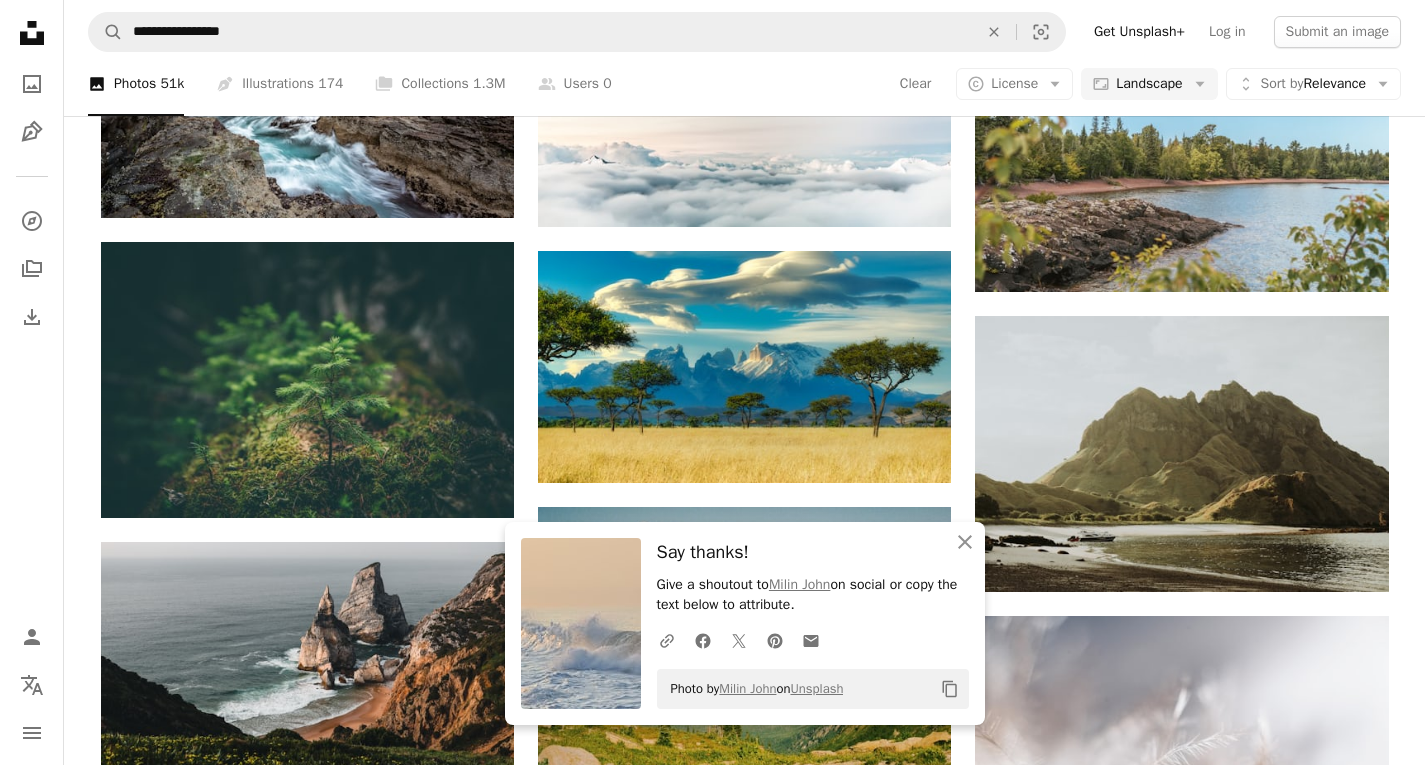 click on "Plus sign for Unsplash+ A heart A plus sign [FIRST] [LAST] For Unsplash+ A lock Download Plus sign for Unsplash+ A heart A plus sign [FIRST] [LAST] For Unsplash+ A lock Download Plus sign for Unsplash+ A heart A plus sign [FIRST] [LAST] For Unsplash+ A lock Download A heart A plus sign [FIRST] [LAST] Available for hire A checkmark inside of a circle Arrow pointing down Plus sign for Unsplash+ A heart A plus sign [FIRST] [LAST] For Unsplash+ A lock Download A heart A plus sign [FIRST] [LAST] Available for hire A checkmark inside of a circle Arrow pointing down A heart A plus sign [FIRST] [LAST] Arrow pointing down A heart A plus sign [FIRST] [LAST] Arrow pointing down A heart A plus sign [FIRST] [LAST] Available for hire A checkmark inside of a circle Arrow pointing down A heart A plus sign [FIRST] [LAST] Arrow pointing down –– ––– ––– –– ––– – –– ––– – –––– –– Learn More A heart A plus sign For" at bounding box center (745, 5178) 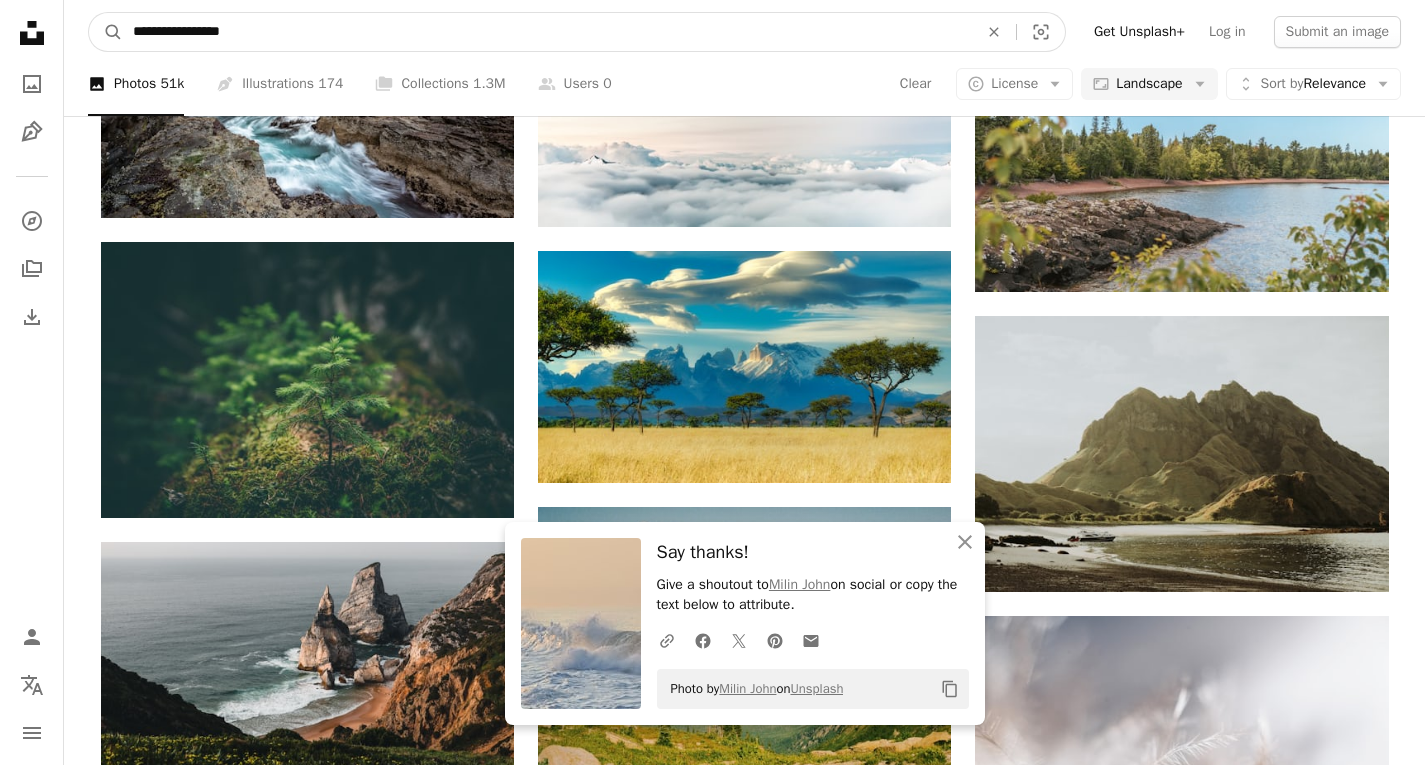drag, startPoint x: 462, startPoint y: 24, endPoint x: 36, endPoint y: 19, distance: 426.02933 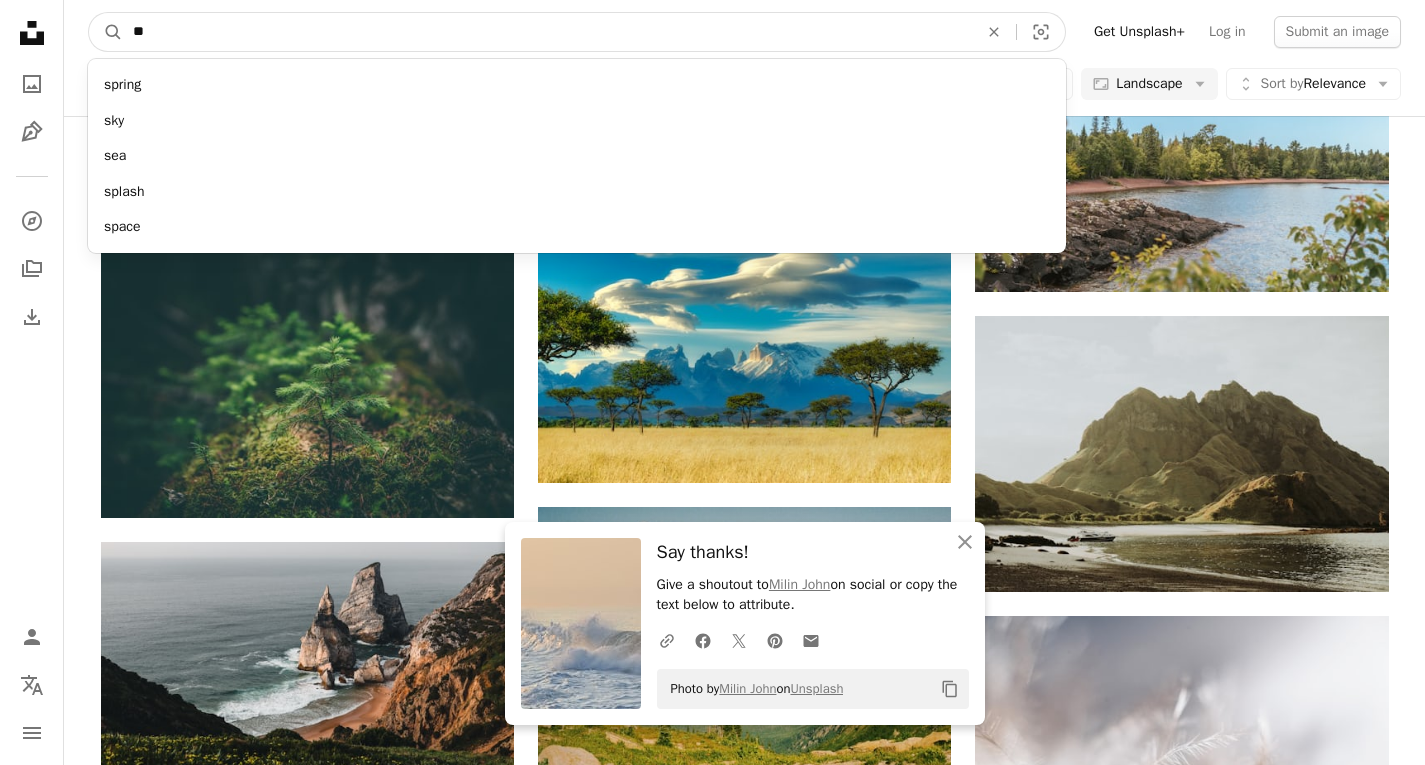 type on "***" 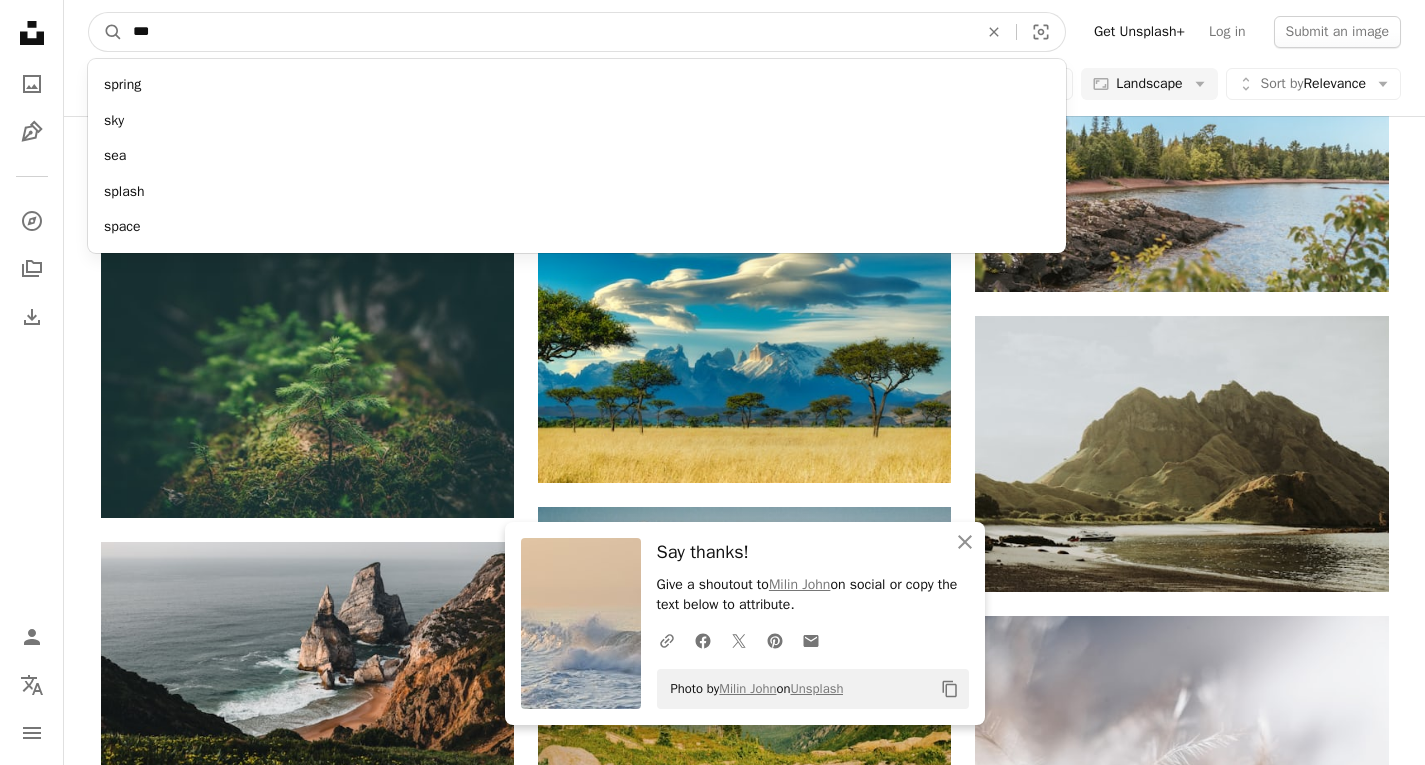 click on "A magnifying glass" at bounding box center (106, 32) 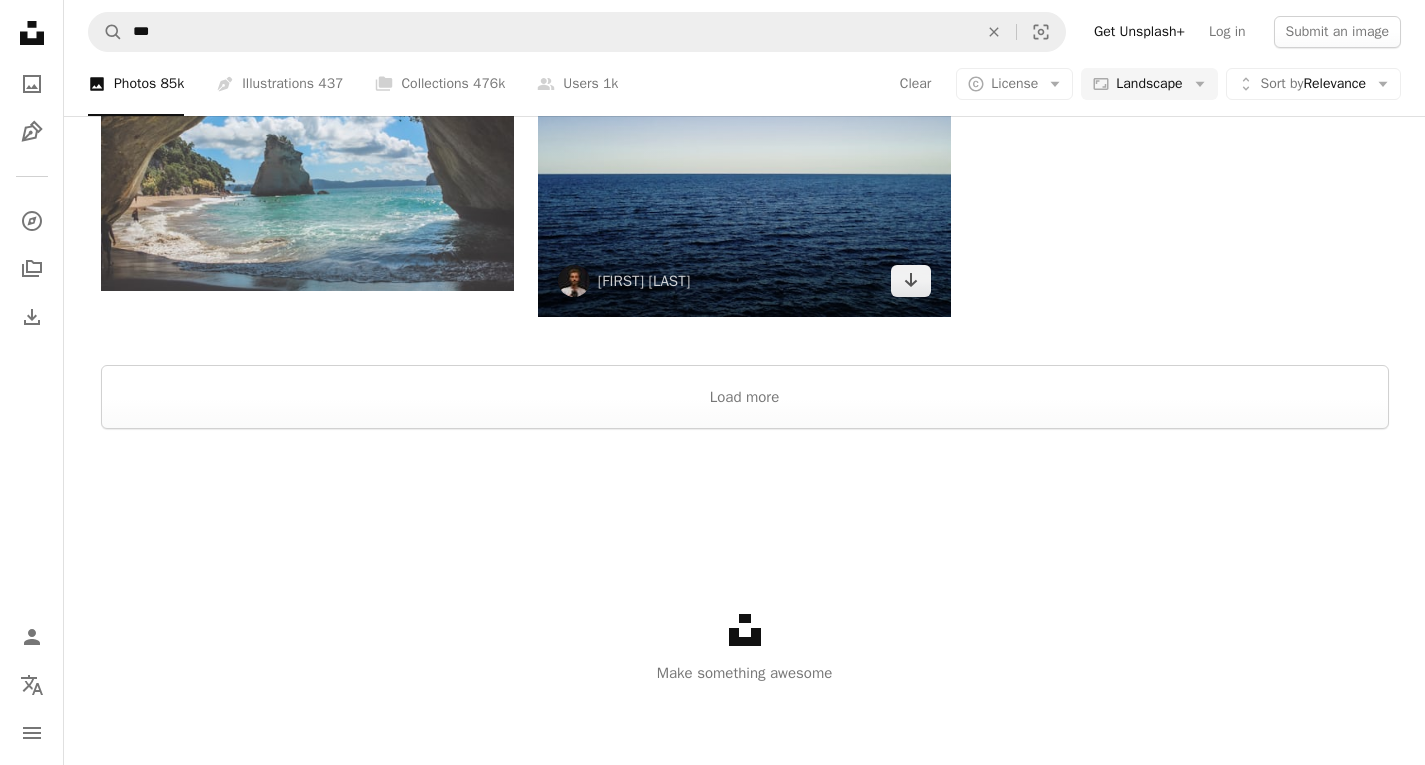 scroll, scrollTop: 1799, scrollLeft: 0, axis: vertical 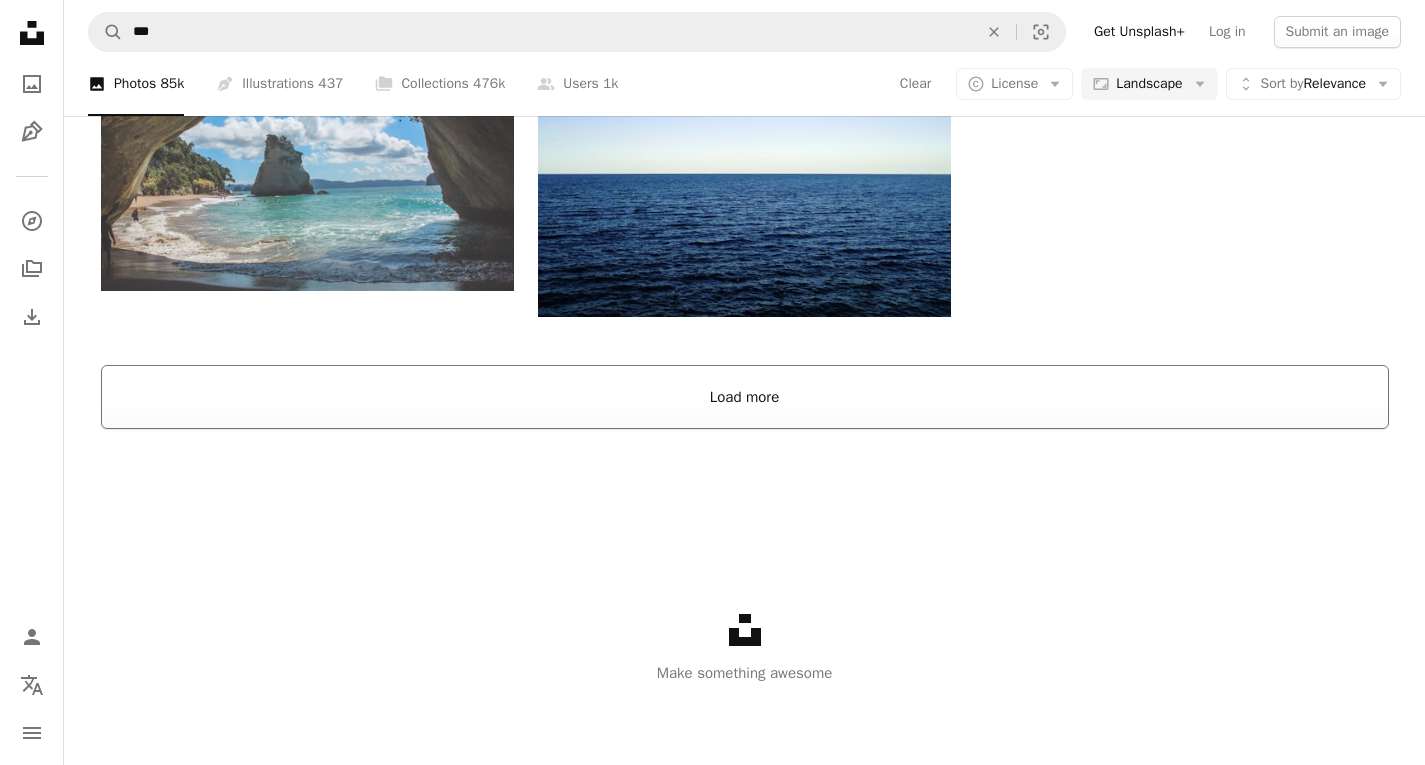 click on "Load more" at bounding box center (745, 397) 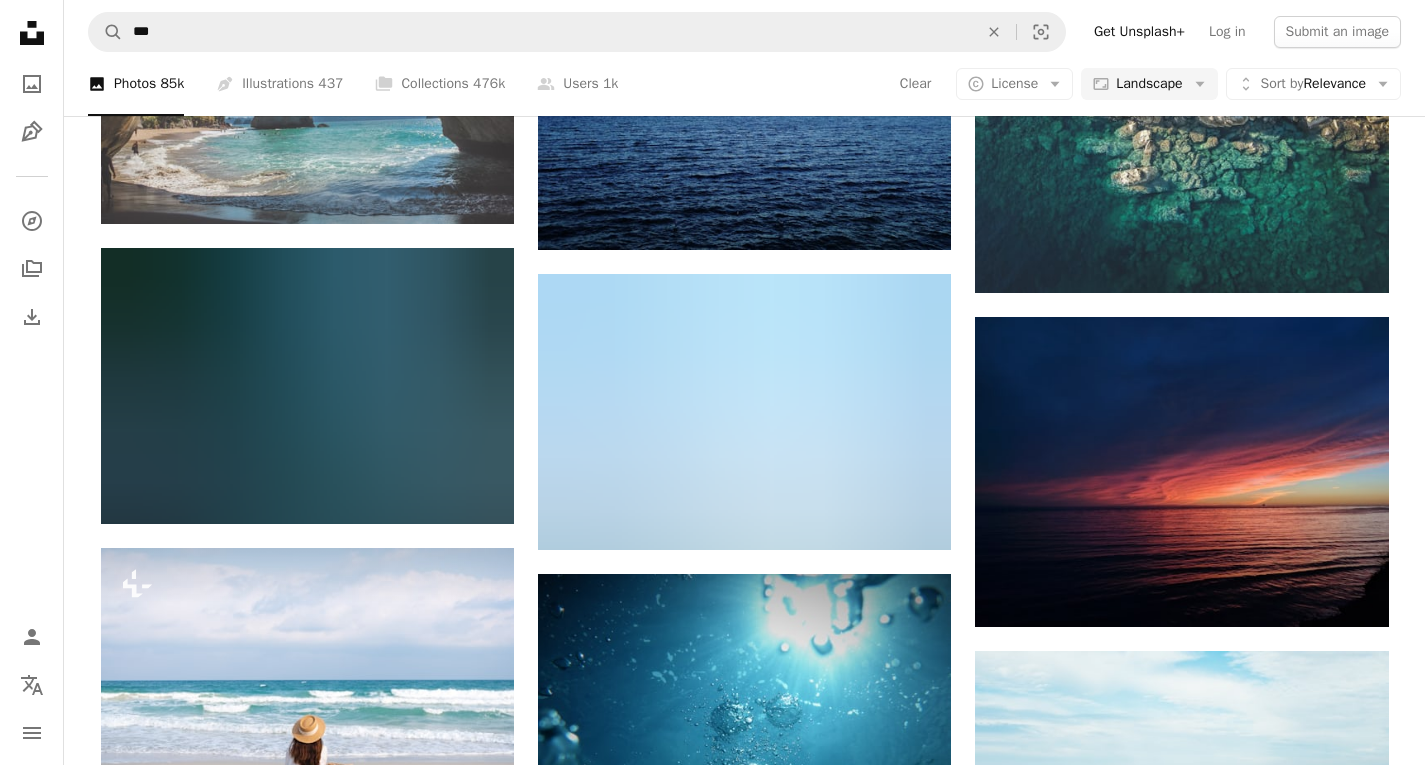 scroll, scrollTop: 8999, scrollLeft: 0, axis: vertical 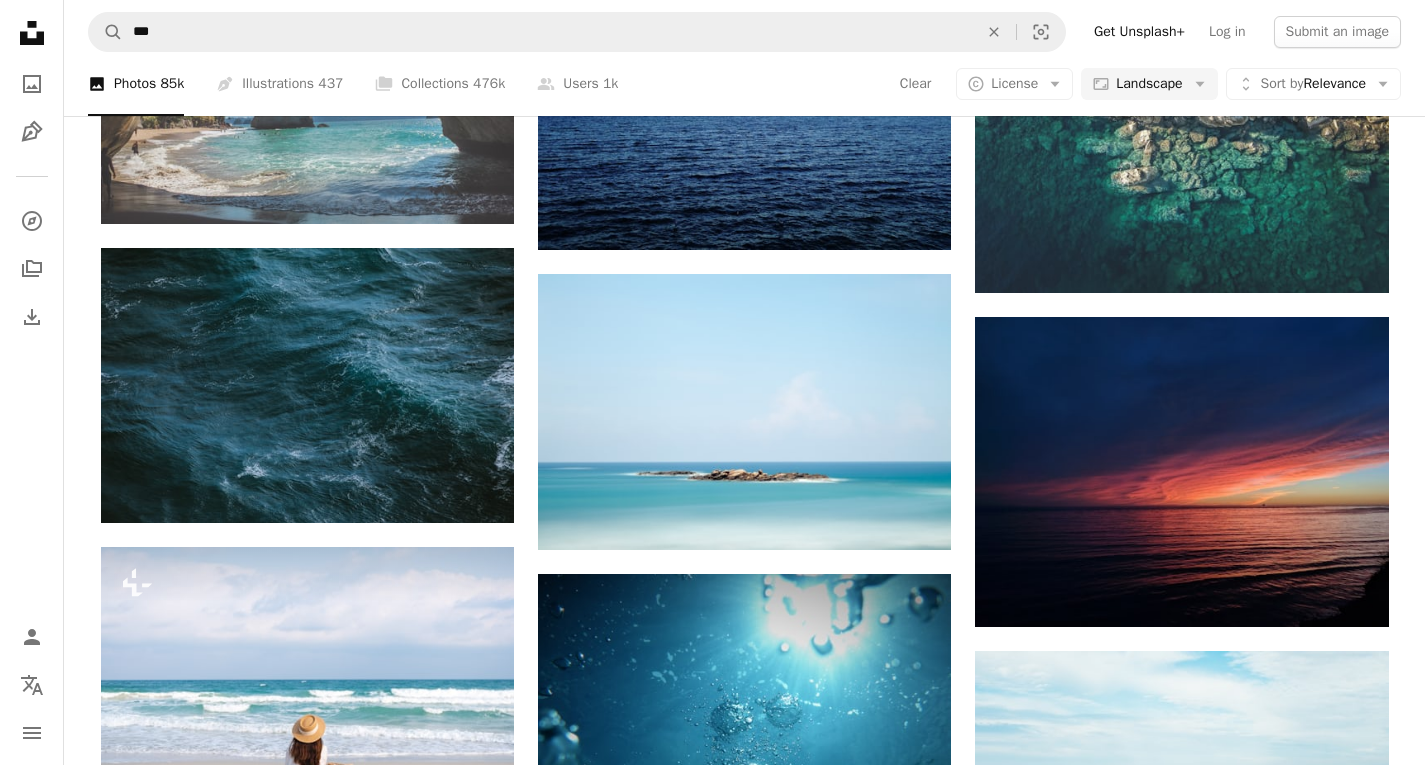 click on "Arrow pointing down" 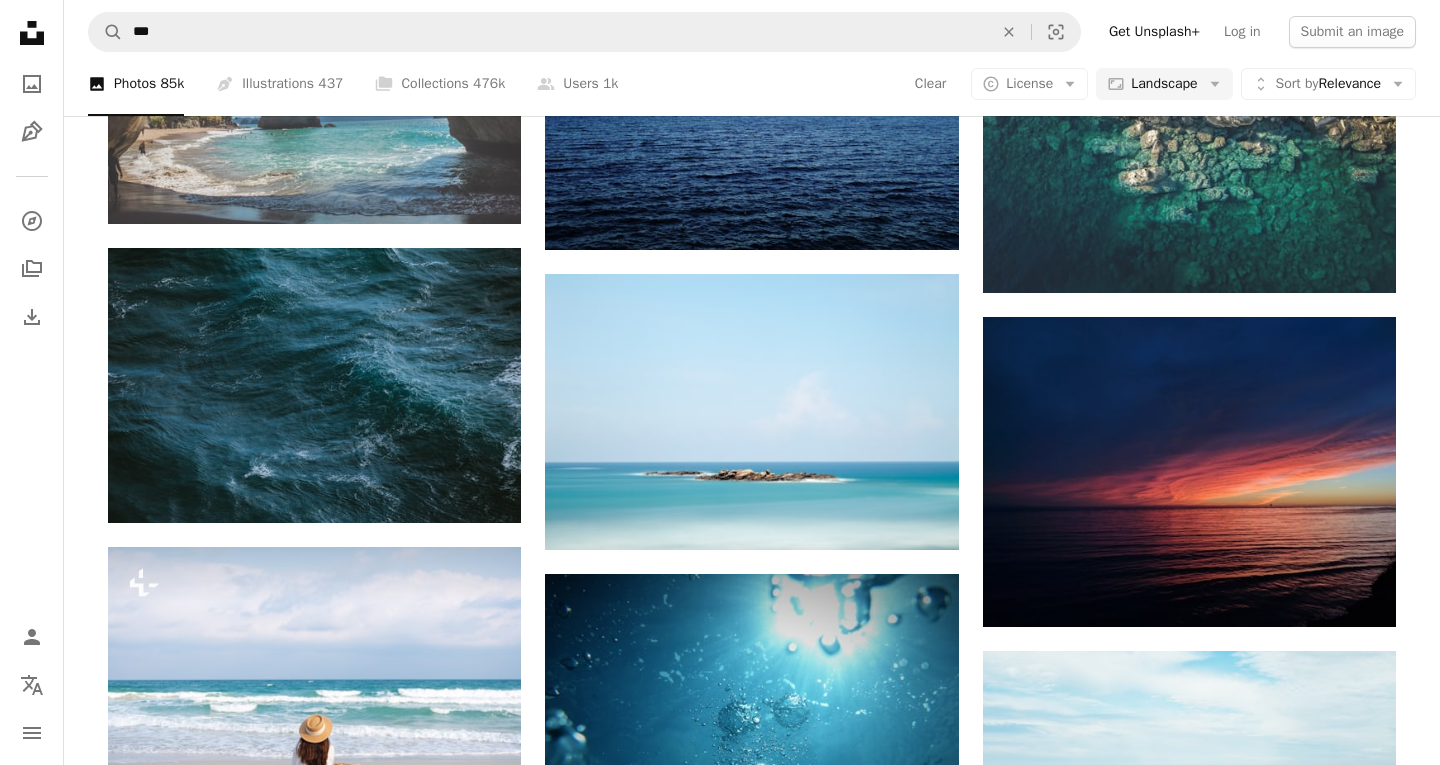 click on "An X shape Premium, ready to use images. Get unlimited access. A plus sign Members-only content added monthly A plus sign Unlimited royalty-free downloads A plus sign Illustrations  New A plus sign Enhanced legal protections yearly 66%  off monthly $12   $4 USD per month * Get  Unsplash+ * When paid annually, billed upfront  $48 Taxes where applicable. Renews automatically. Cancel anytime." at bounding box center [720, 54952] 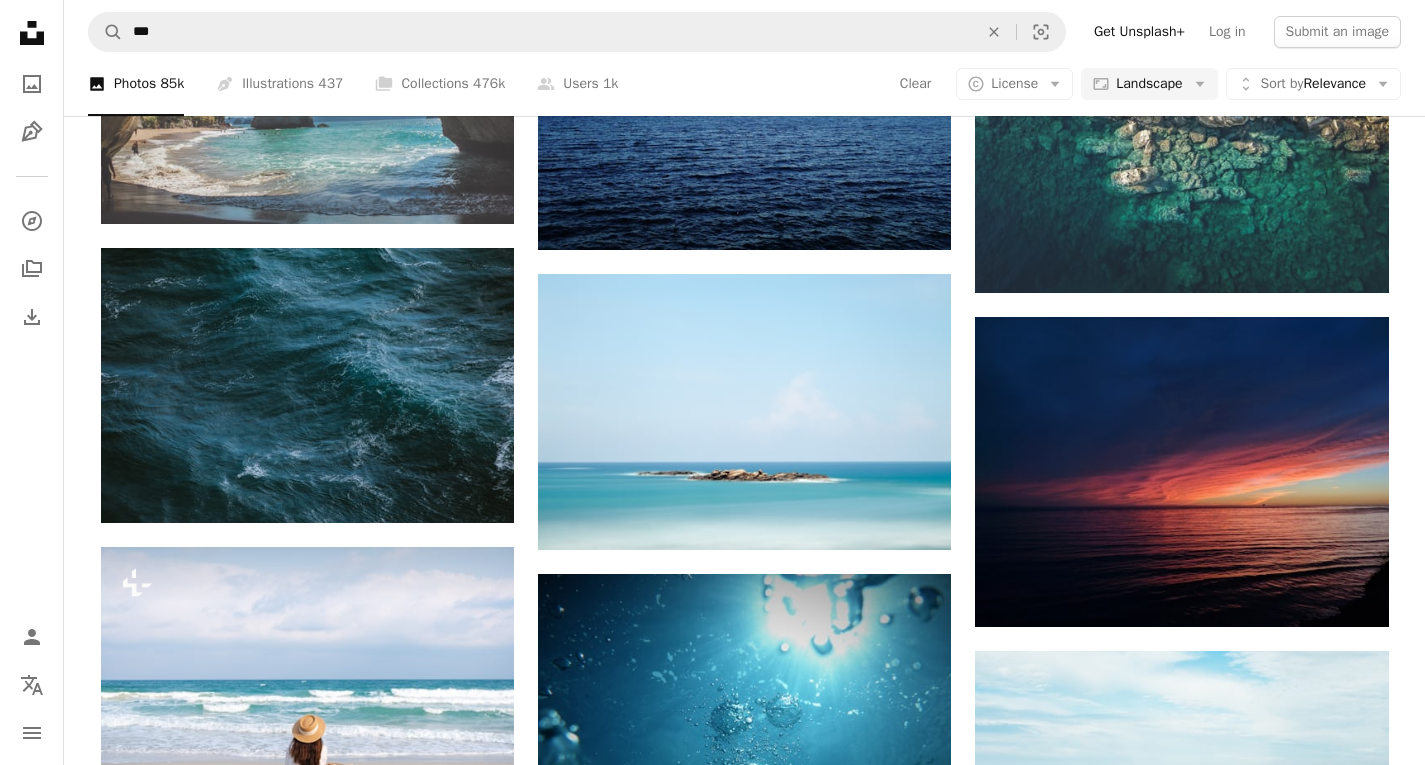 scroll, scrollTop: 55399, scrollLeft: 0, axis: vertical 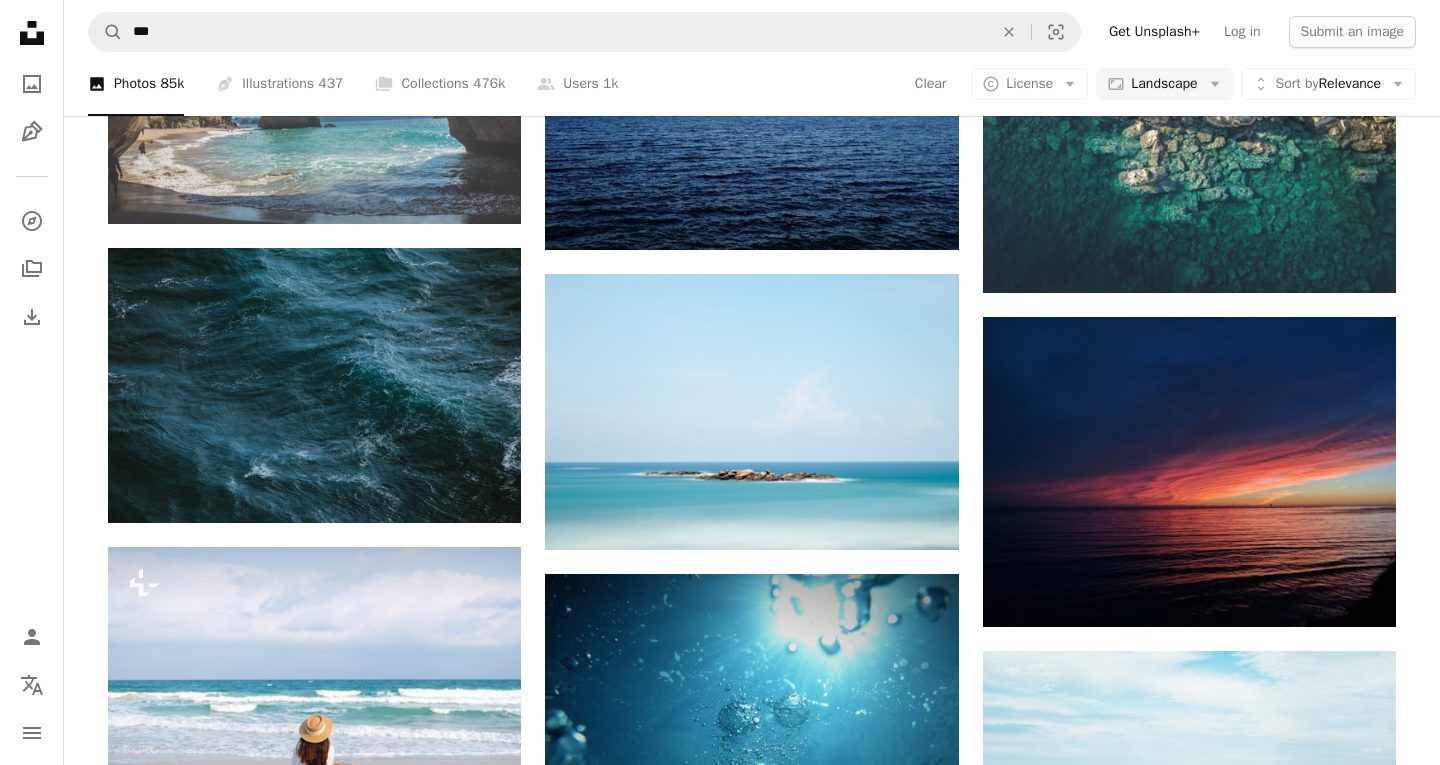 click on "An X shape Premium, ready to use images. Get unlimited access. A plus sign Members-only content added monthly A plus sign Unlimited royalty-free downloads A plus sign Illustrations  New A plus sign Enhanced legal protections yearly 66%  off monthly $12   $4 USD per month * Get  Unsplash+ * When paid annually, billed upfront  $48 Taxes where applicable. Renews automatically. Cancel anytime." at bounding box center [720, 91285] 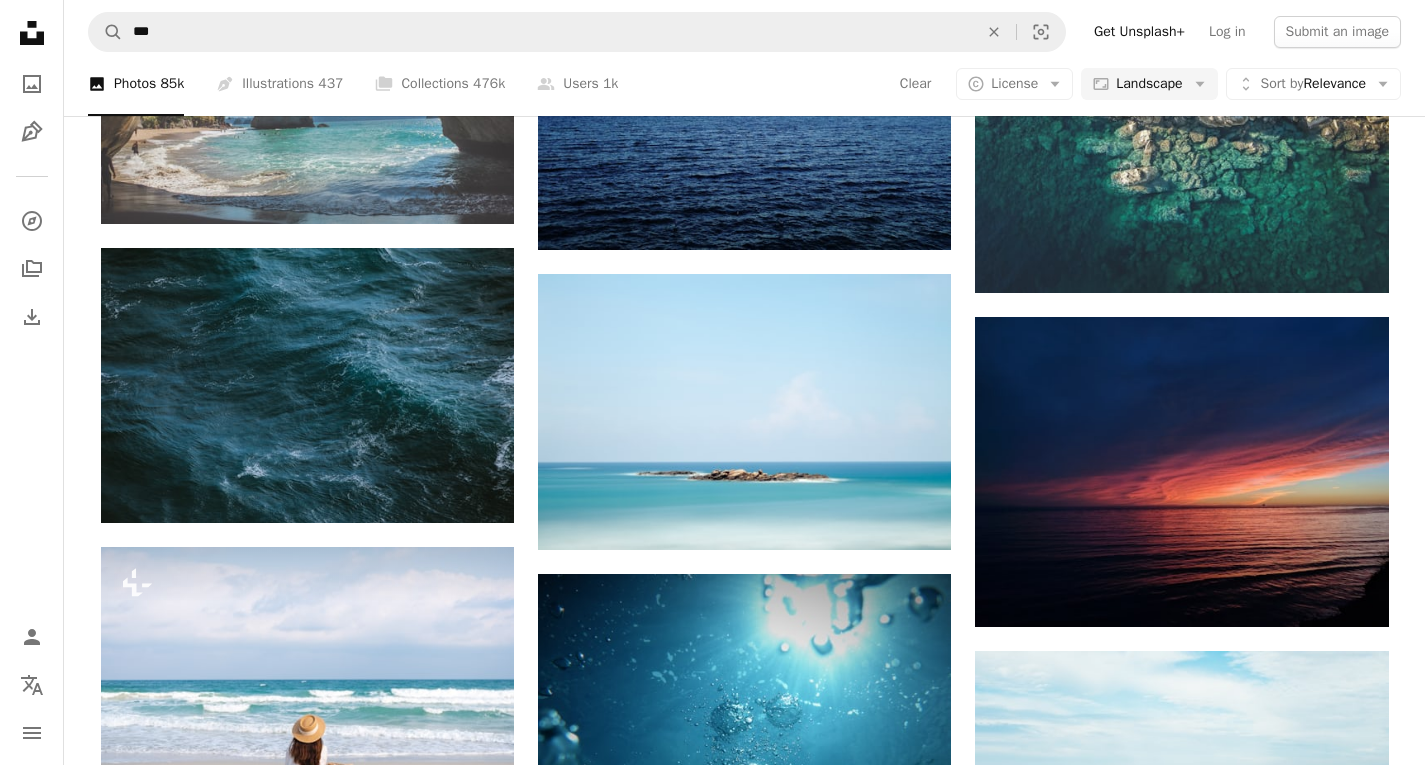 scroll, scrollTop: 96732, scrollLeft: 0, axis: vertical 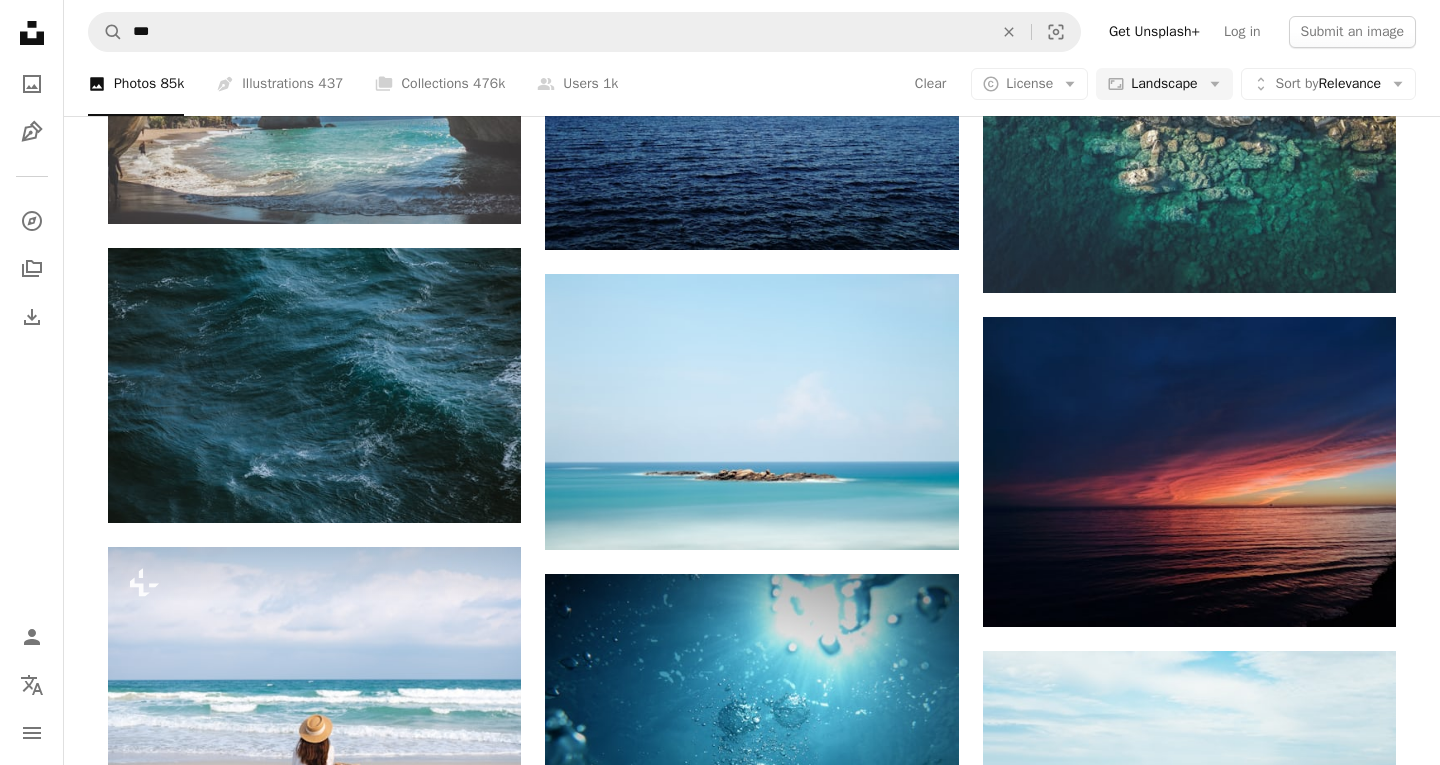 click on "An X shape Premium, ready to use images. Get unlimited access. A plus sign Members-only content added monthly A plus sign Unlimited royalty-free downloads A plus sign Illustrations  New A plus sign Enhanced legal protections yearly 66%  off monthly $12   $4 USD per month * Get  Unsplash+ * When paid annually, billed upfront  $48 Taxes where applicable. Renews automatically. Cancel anytime." at bounding box center (720, 98911) 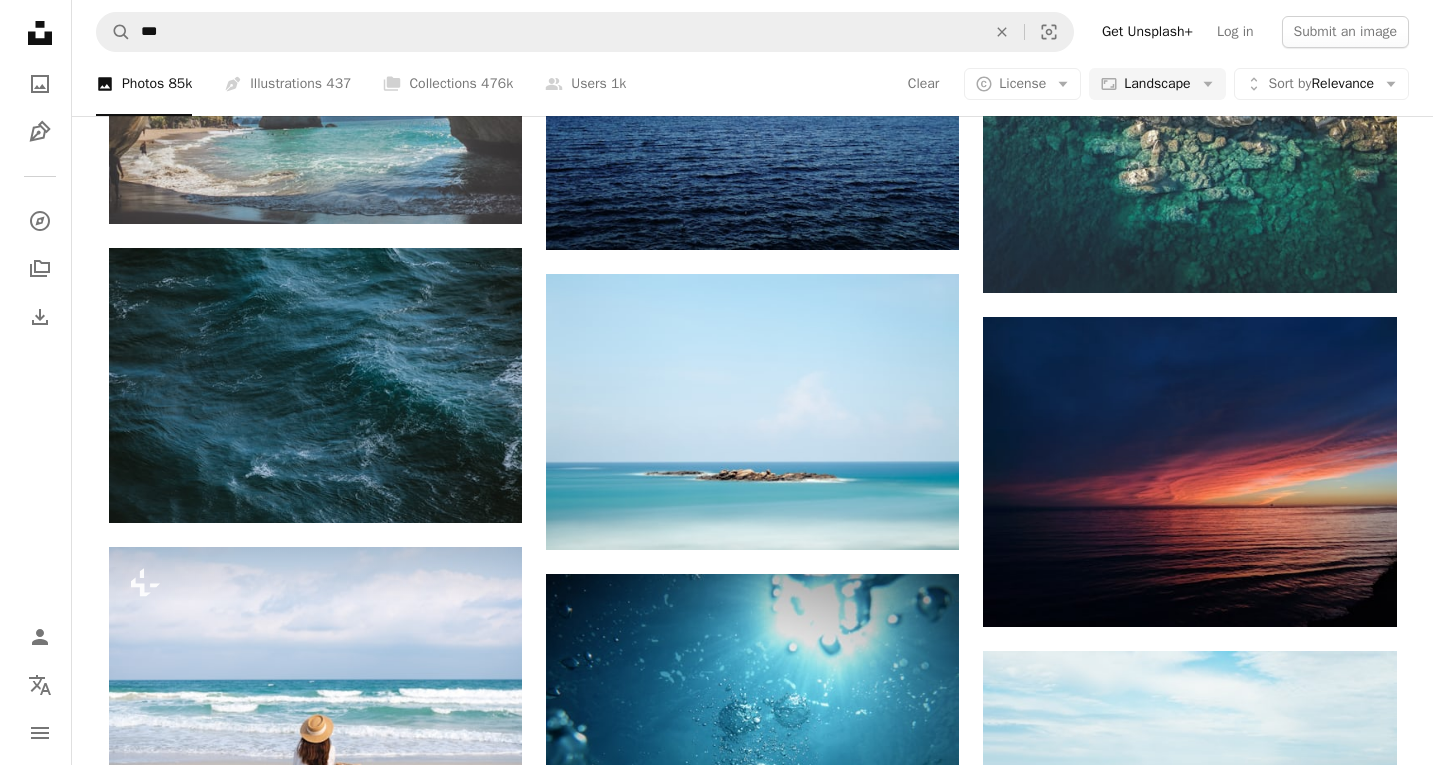 scroll, scrollTop: 96732, scrollLeft: 0, axis: vertical 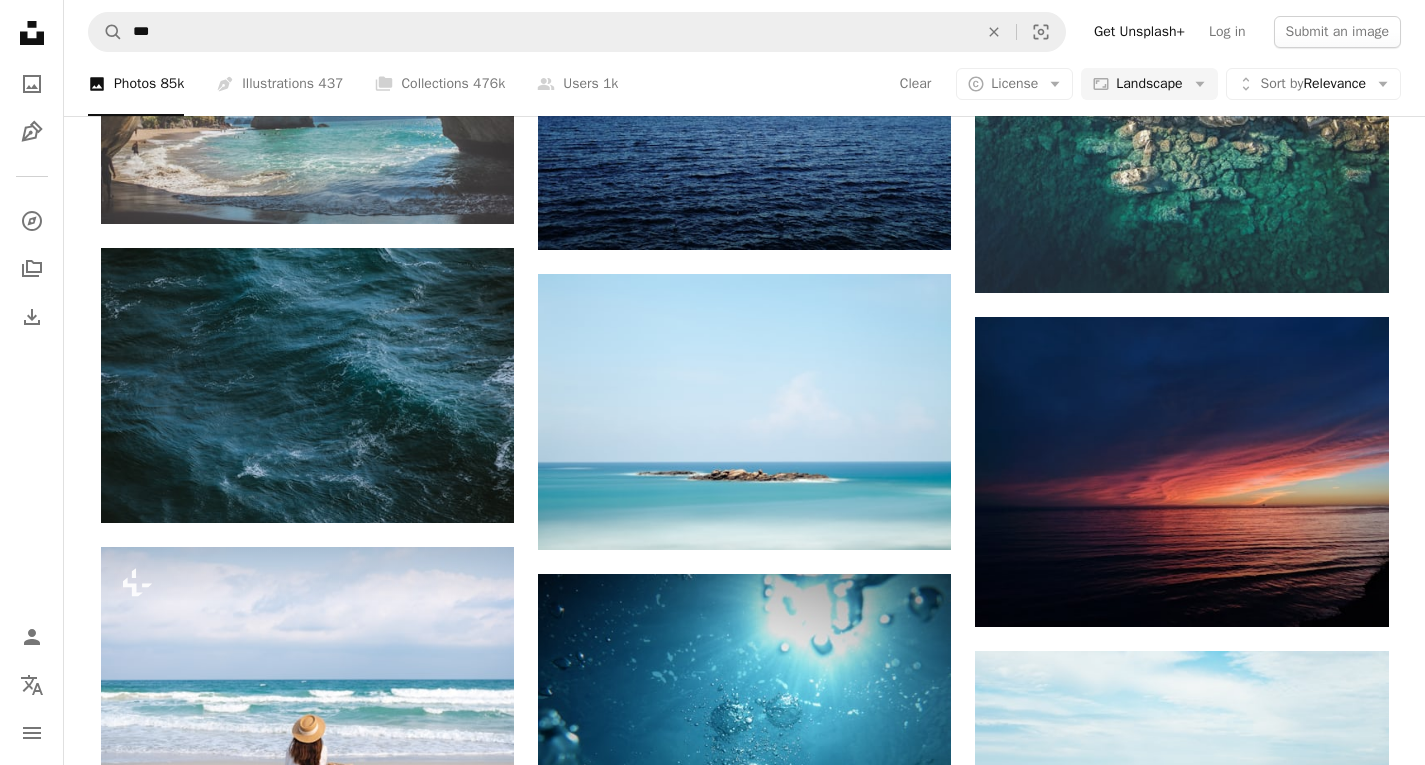 click on "A lock Download" at bounding box center [1318, 95251] 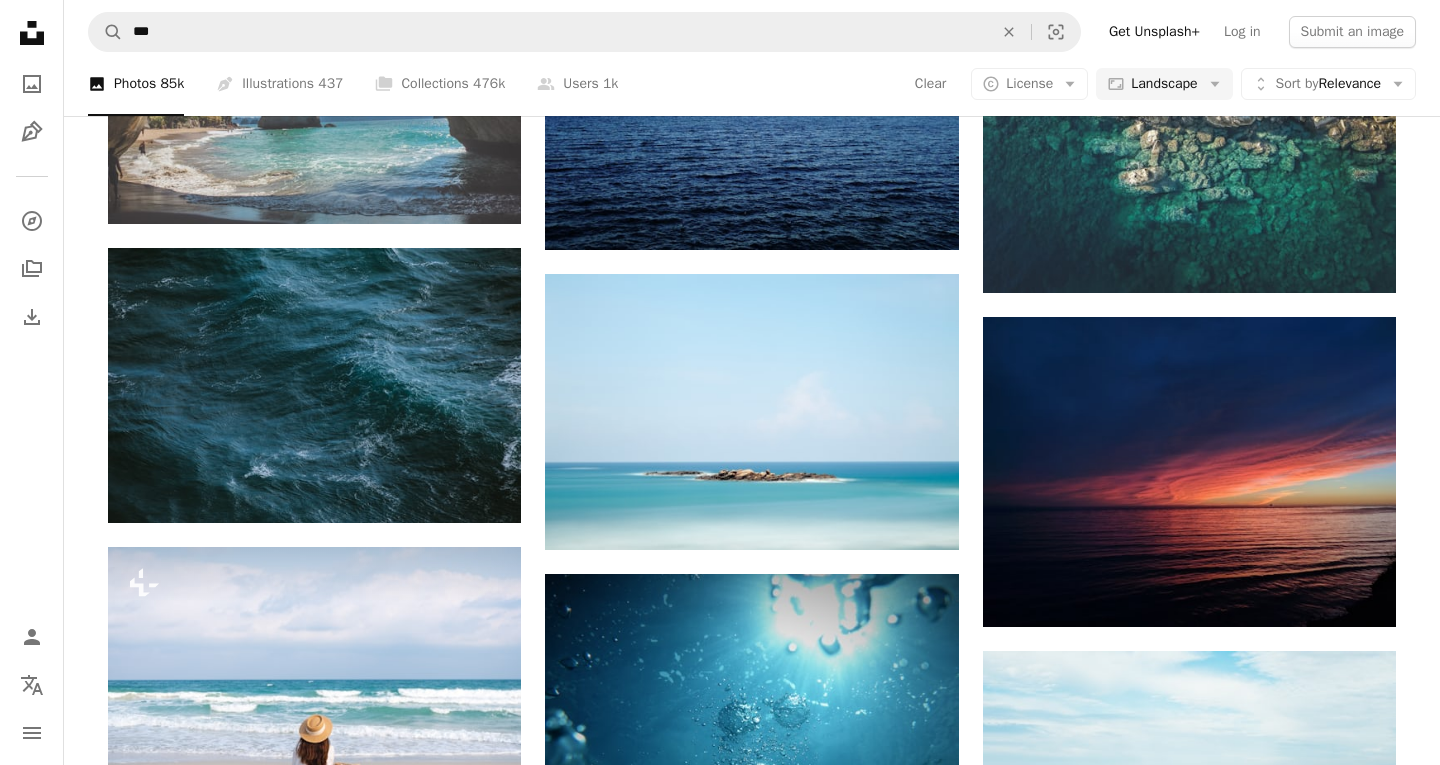 click on "An X shape Premium, ready to use images. Get unlimited access. A plus sign Members-only content added monthly A plus sign Unlimited royalty-free downloads A plus sign Illustrations  New A plus sign Enhanced legal protections yearly 66%  off monthly $12   $4 USD per month * Get  Unsplash+ * When paid annually, billed upfront  $48 Taxes where applicable. Renews automatically. Cancel anytime." at bounding box center [720, 98911] 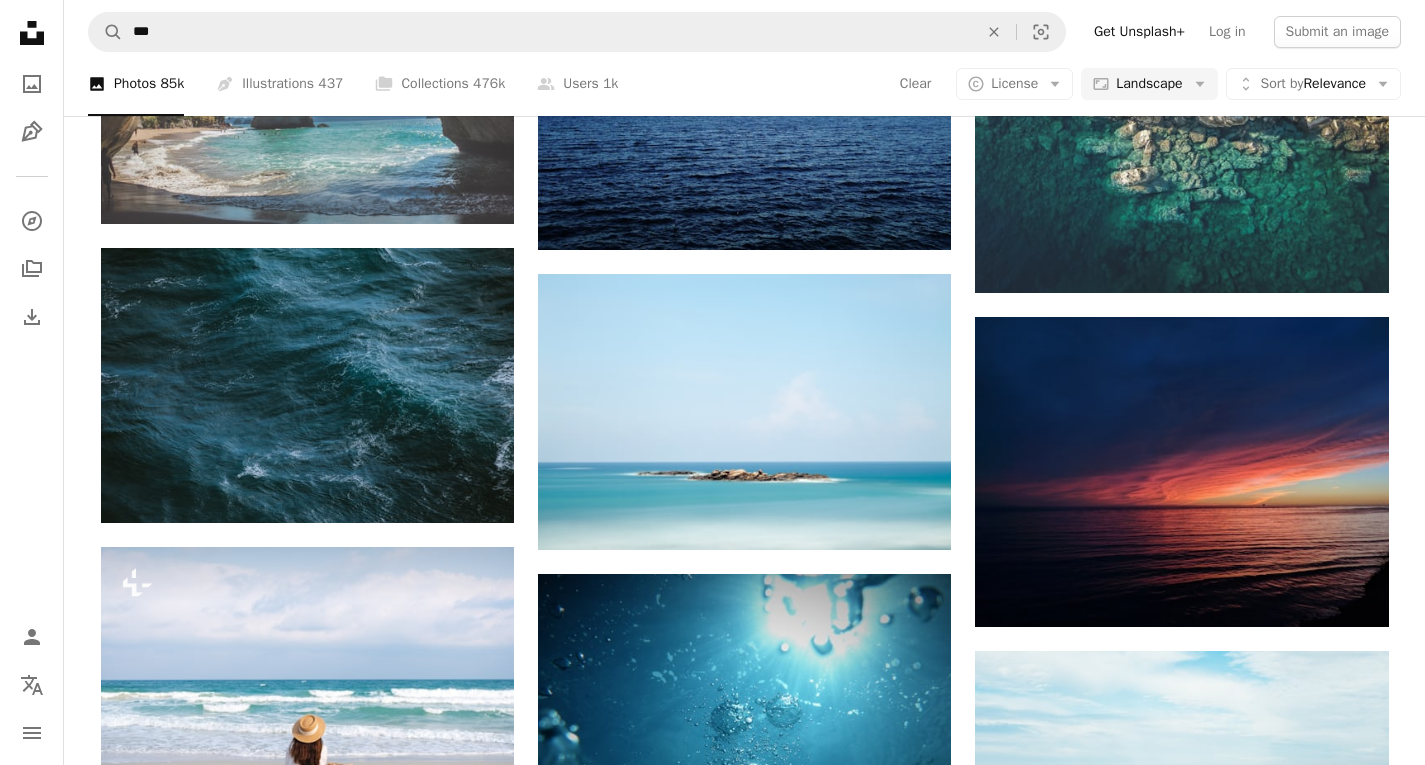 scroll, scrollTop: 100998, scrollLeft: 0, axis: vertical 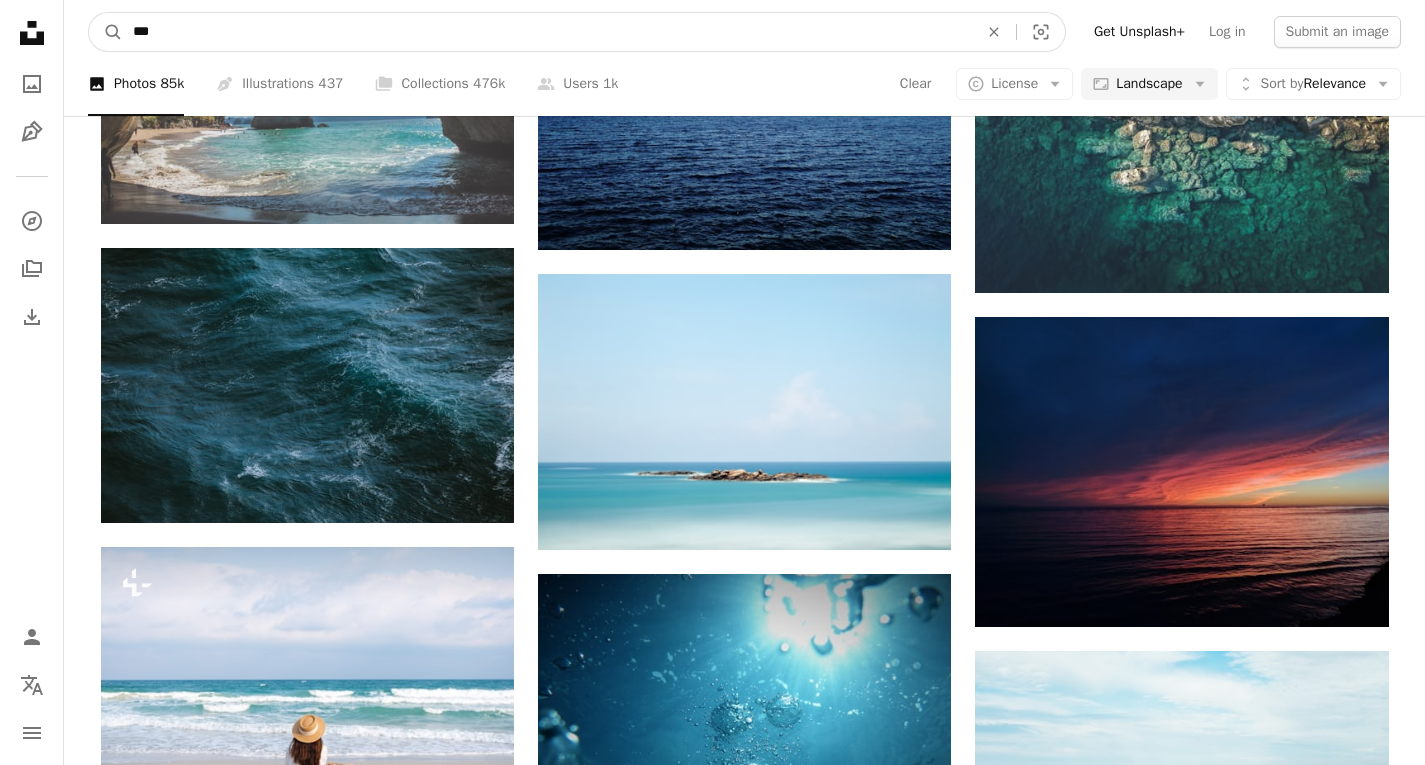 click on "A magnifying glass *** An X shape Visual search Get Unsplash+ Log in Submit an image" at bounding box center (744, 32) 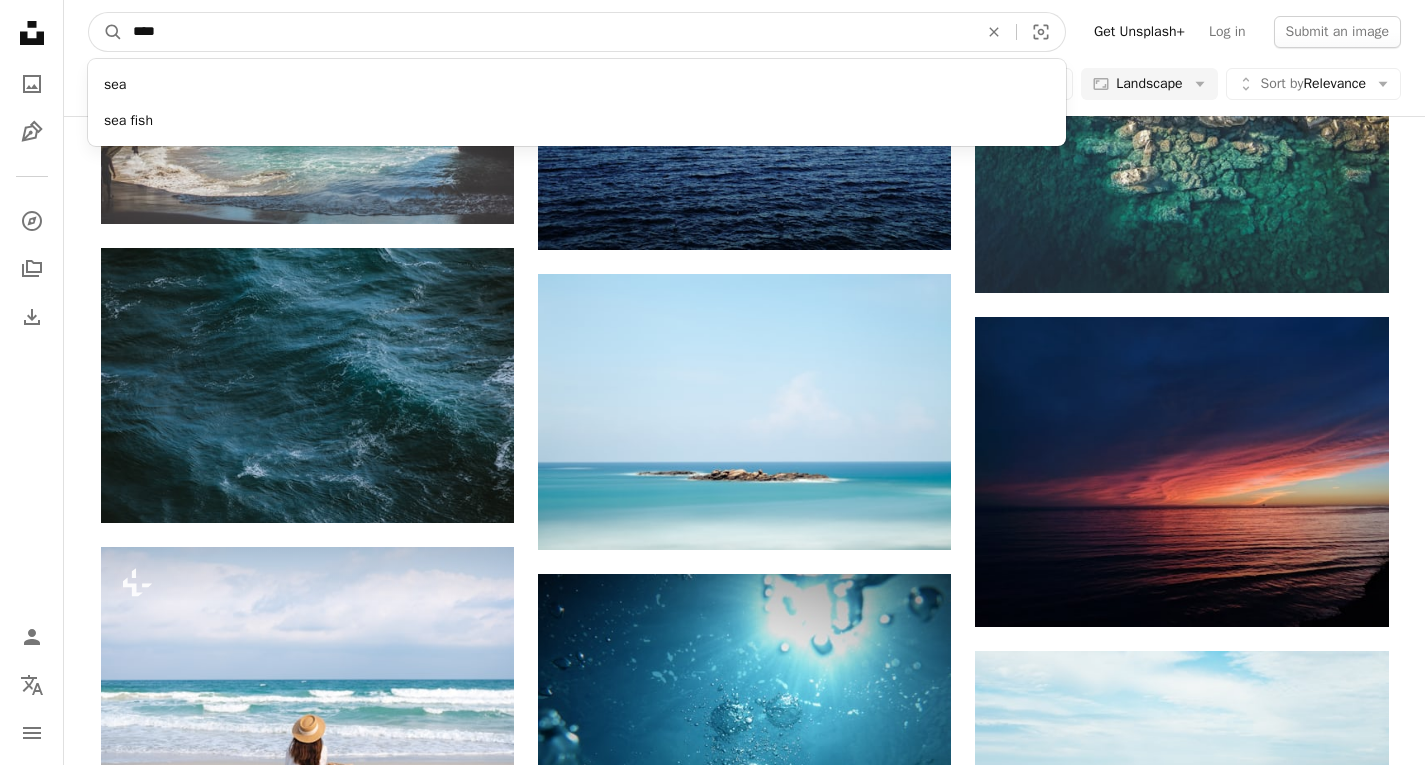 type on "*****" 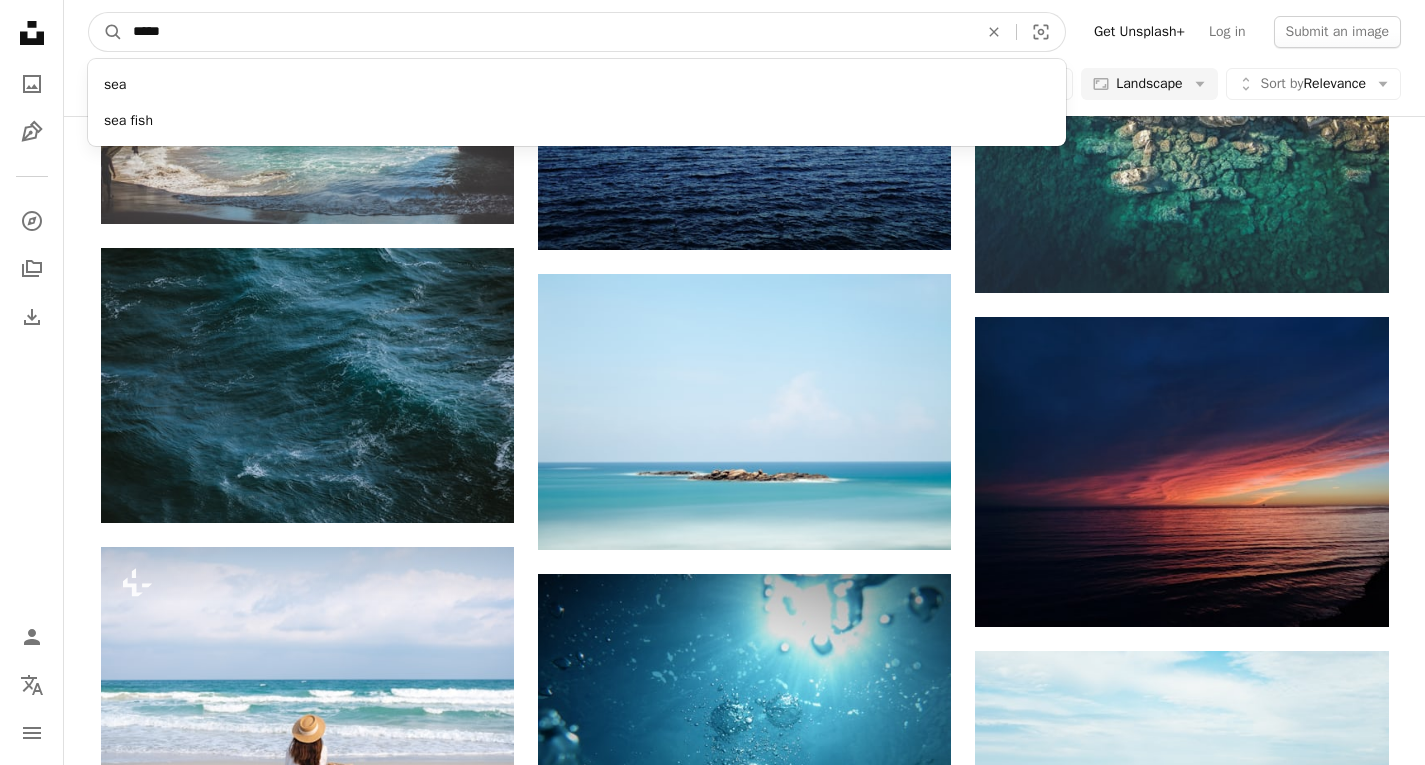 click on "A magnifying glass" at bounding box center (106, 32) 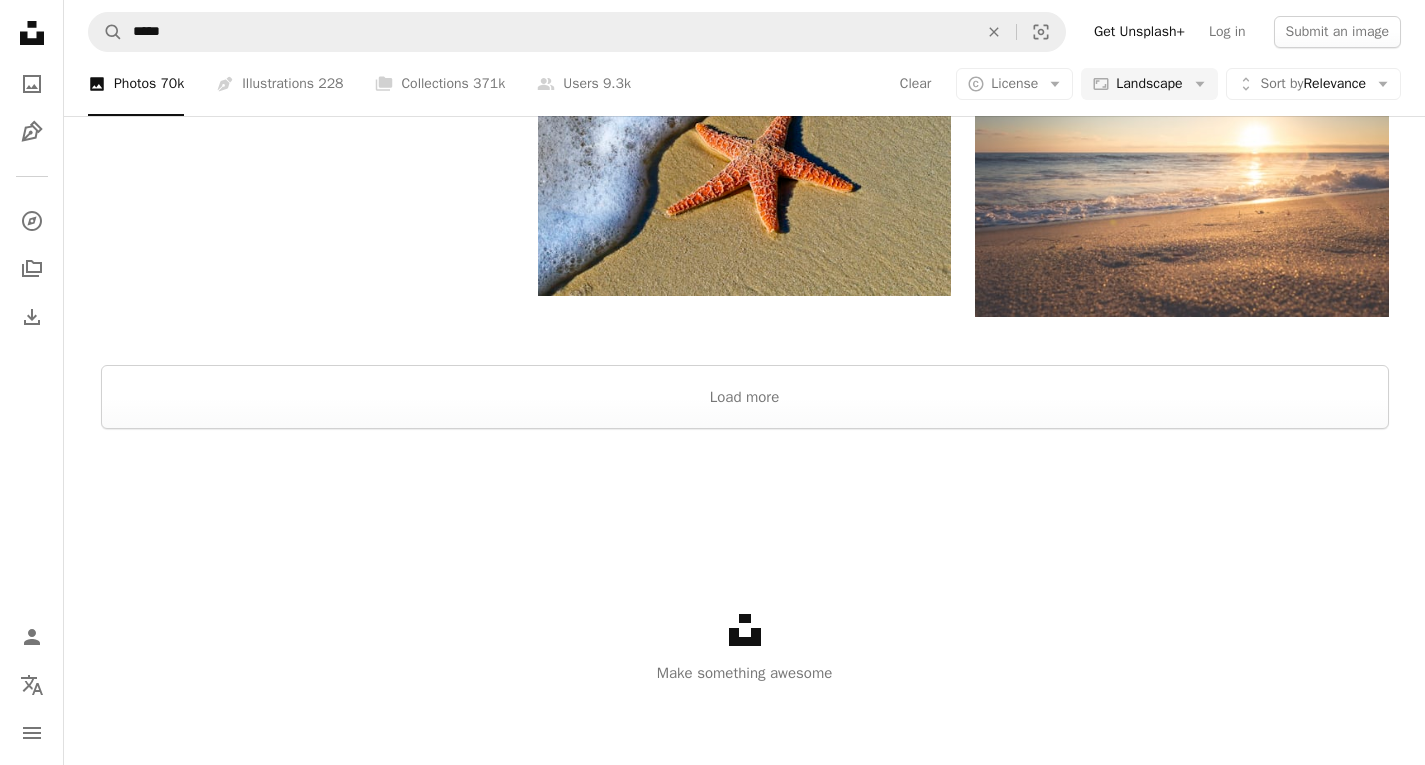 scroll, scrollTop: 800, scrollLeft: 0, axis: vertical 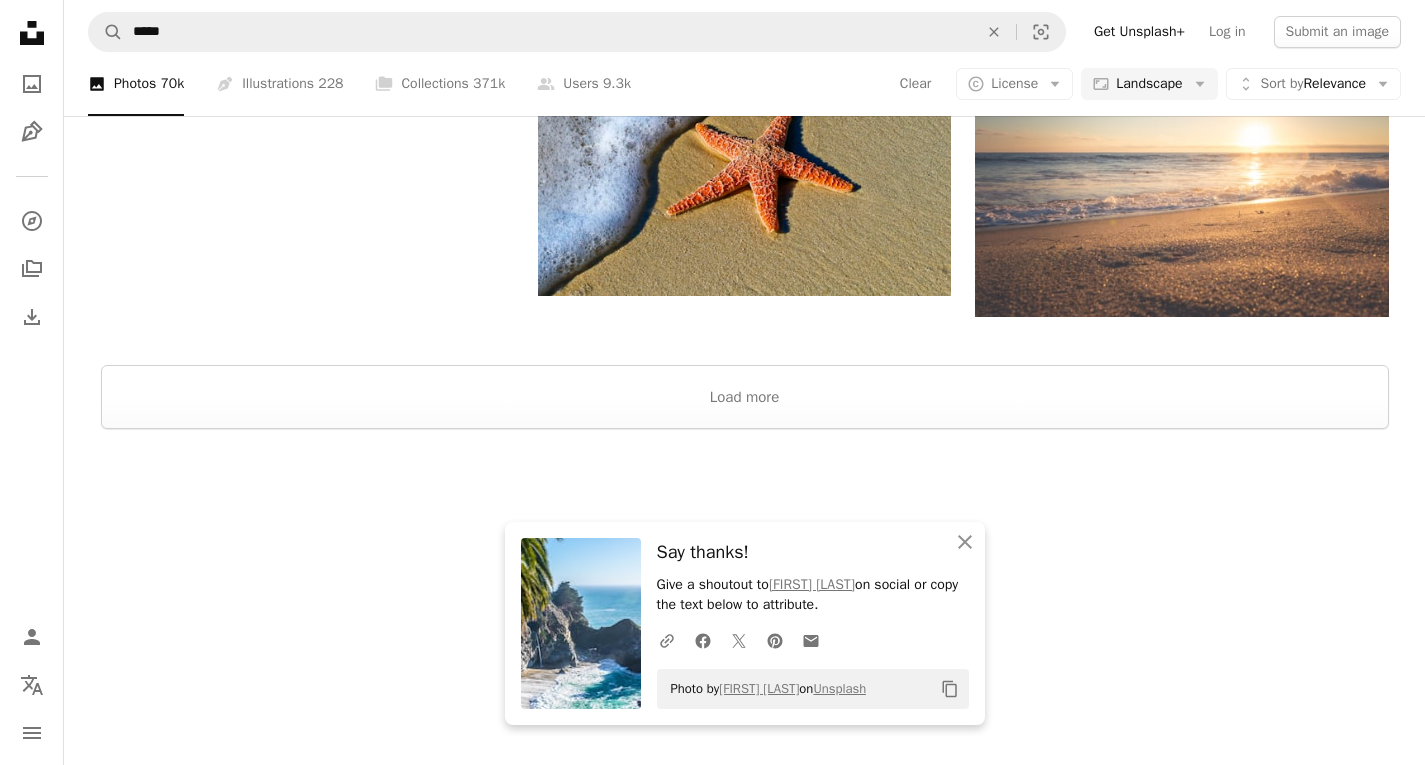 click 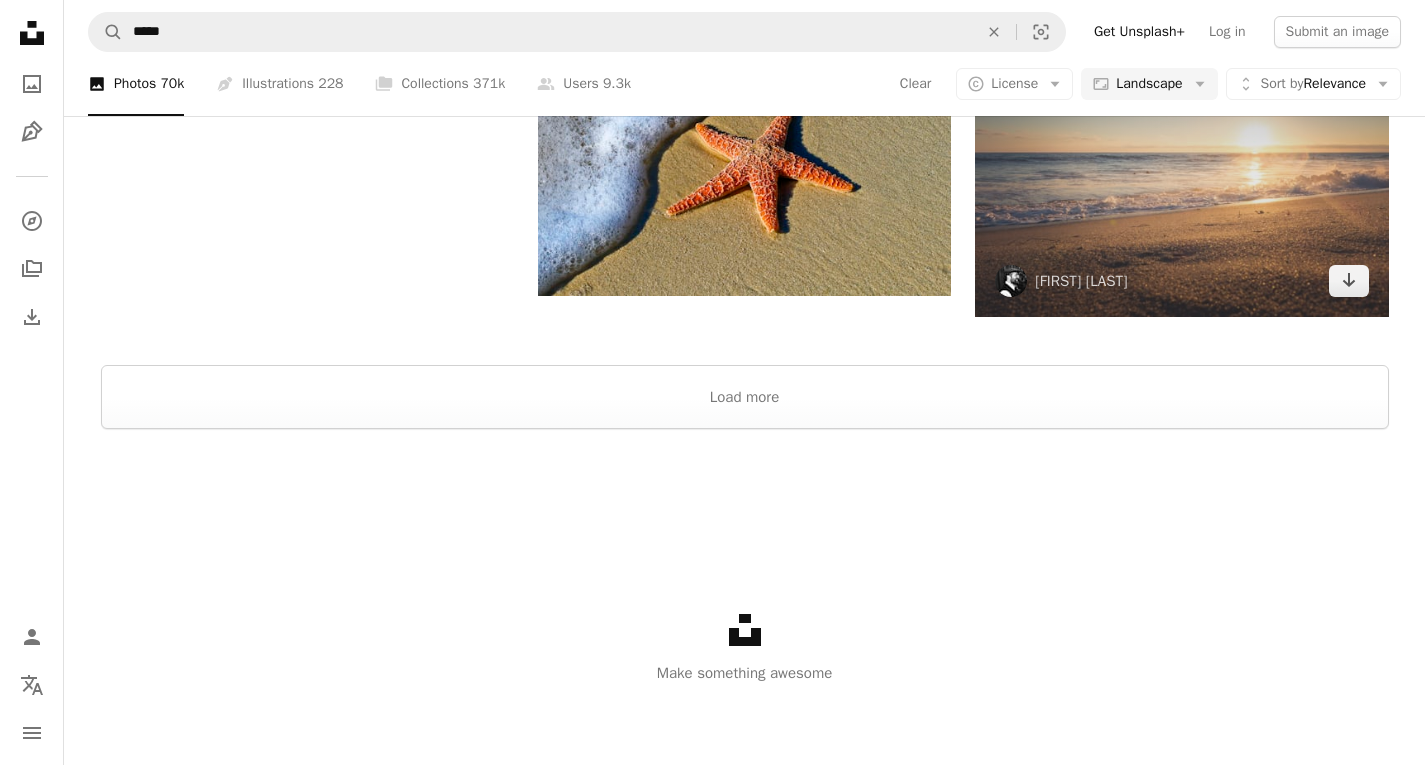 scroll, scrollTop: 2067, scrollLeft: 0, axis: vertical 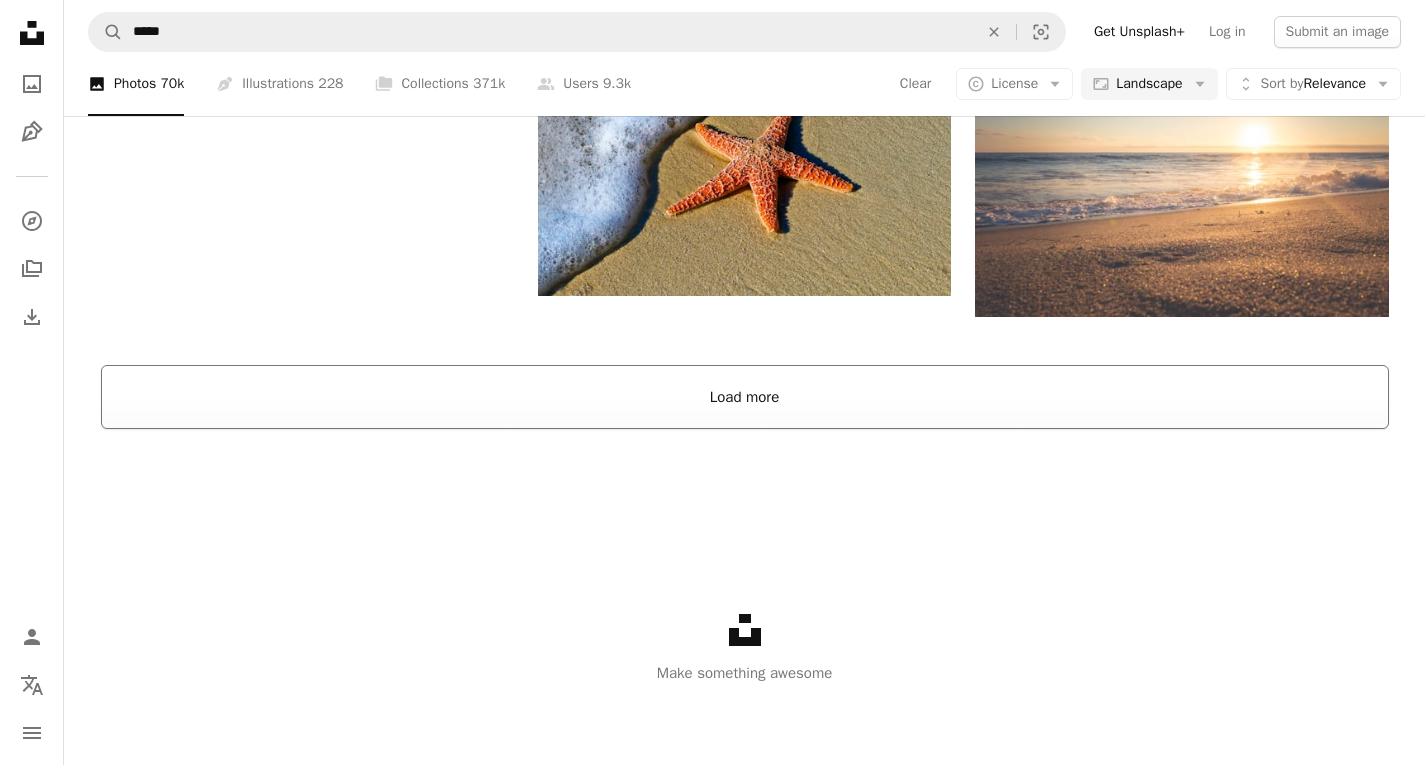 click on "Load more" at bounding box center (745, 397) 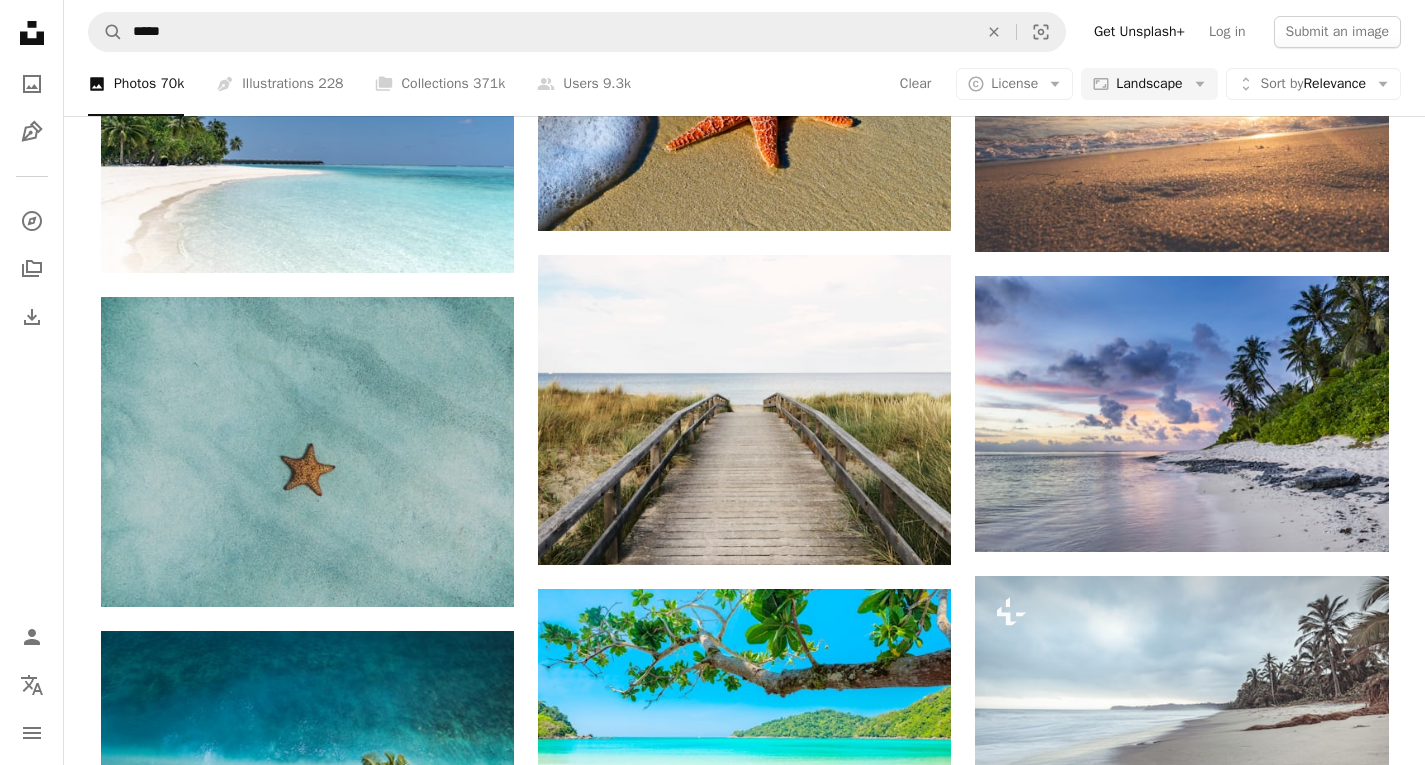 scroll, scrollTop: 2600, scrollLeft: 0, axis: vertical 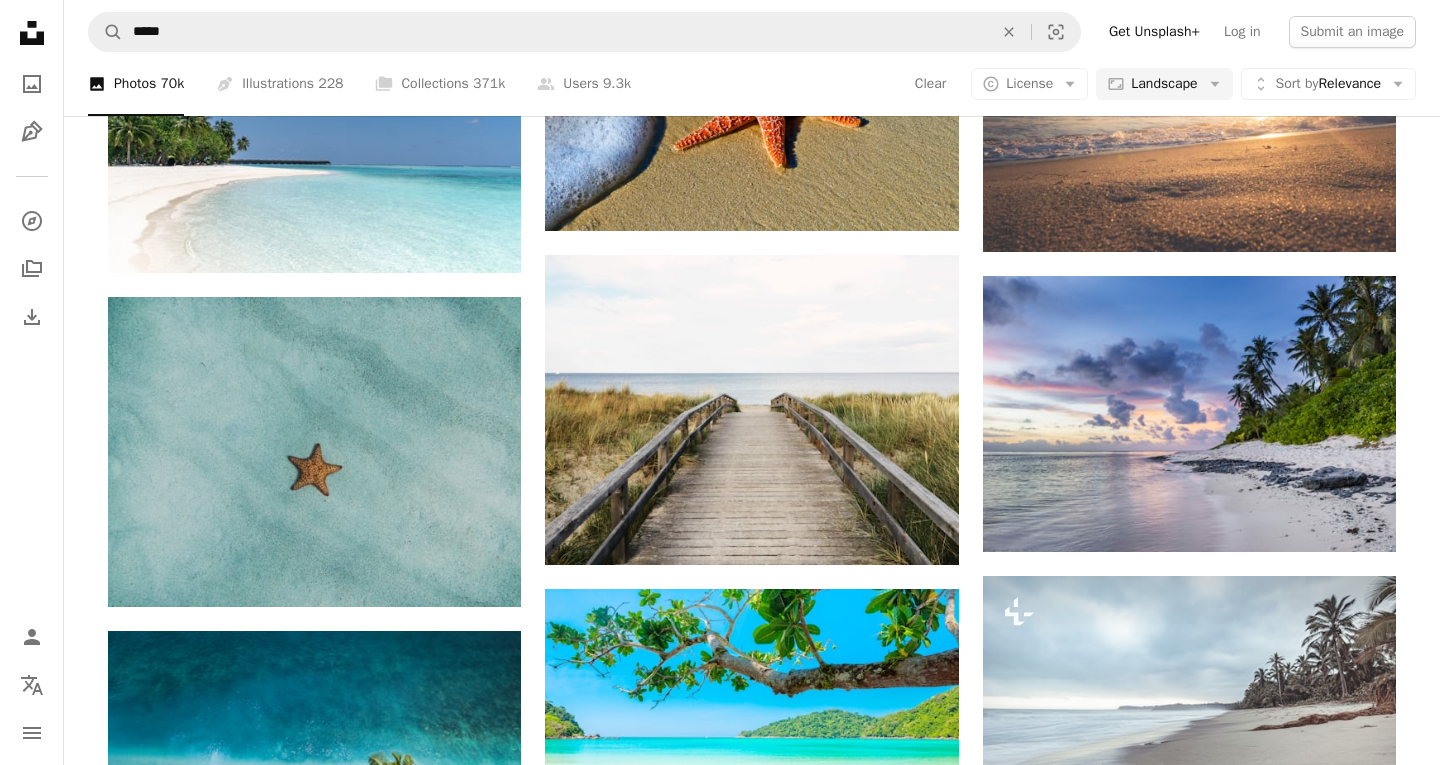 click on "An X shape Premium, ready to use images. Get unlimited access. A plus sign Members-only content added monthly A plus sign Unlimited royalty-free downloads A plus sign Illustrations  New A plus sign Enhanced legal protections yearly 66%  off monthly $12   $4 USD per month * Get  Unsplash+ * When paid annually, billed upfront  $48 Taxes where applicable. Renews automatically. Cancel anytime." at bounding box center (720, 4605) 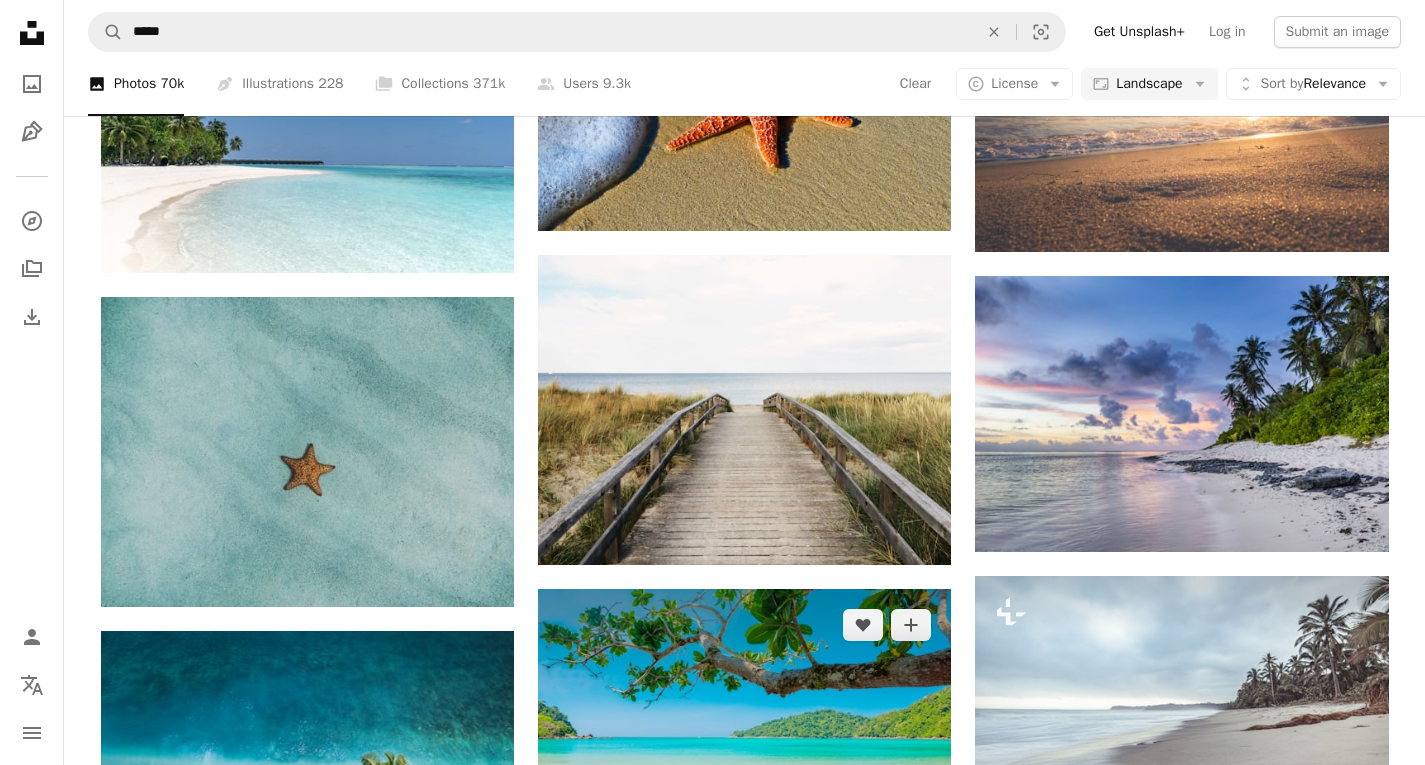 click 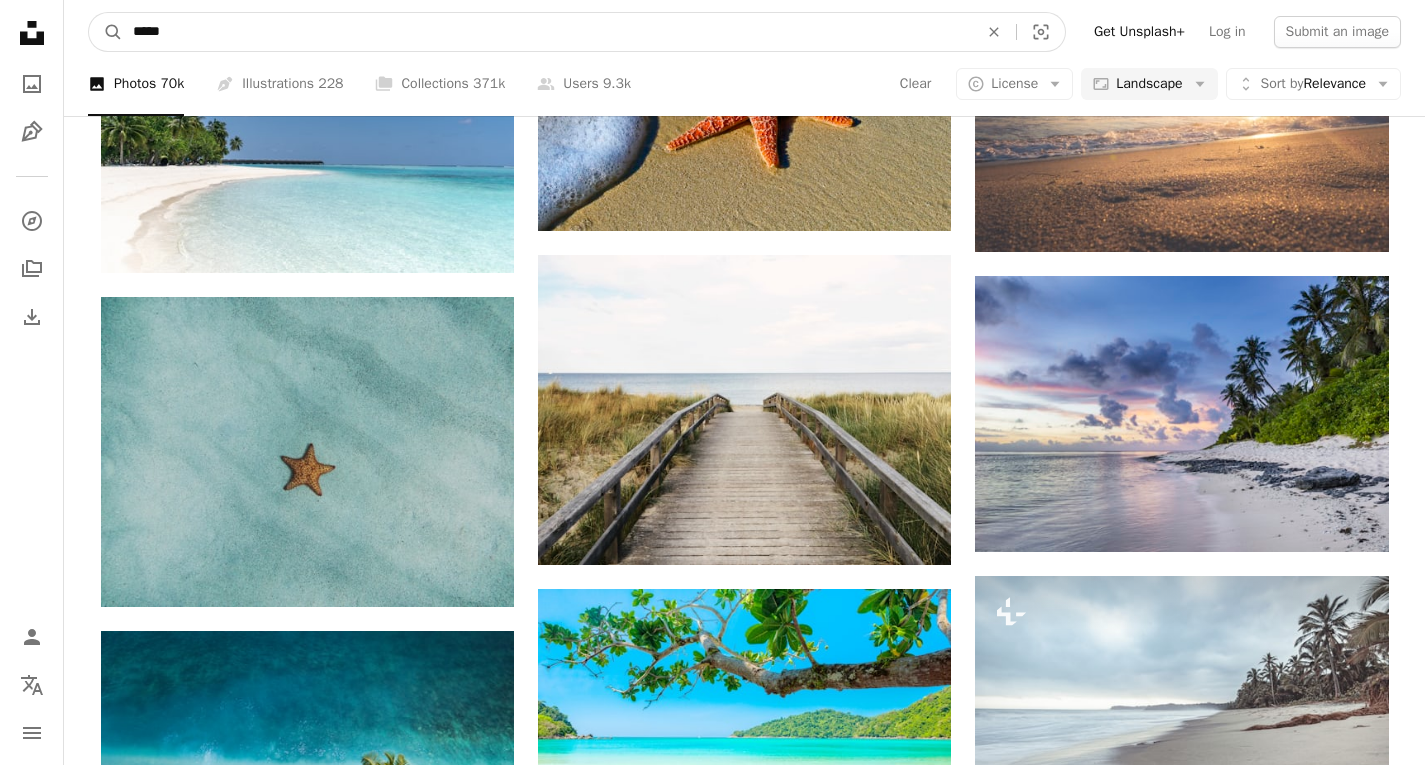 drag, startPoint x: 397, startPoint y: 34, endPoint x: 0, endPoint y: 31, distance: 397.01132 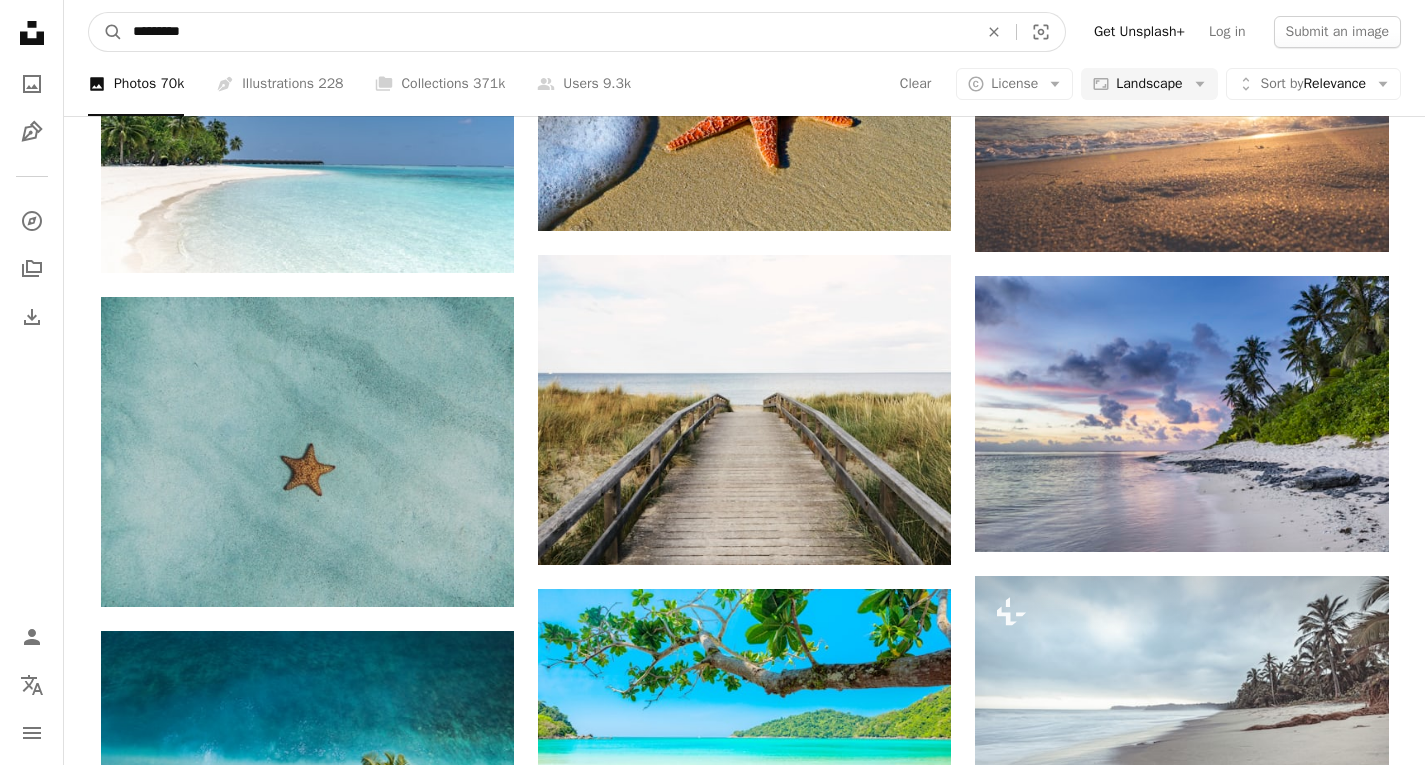 type on "**********" 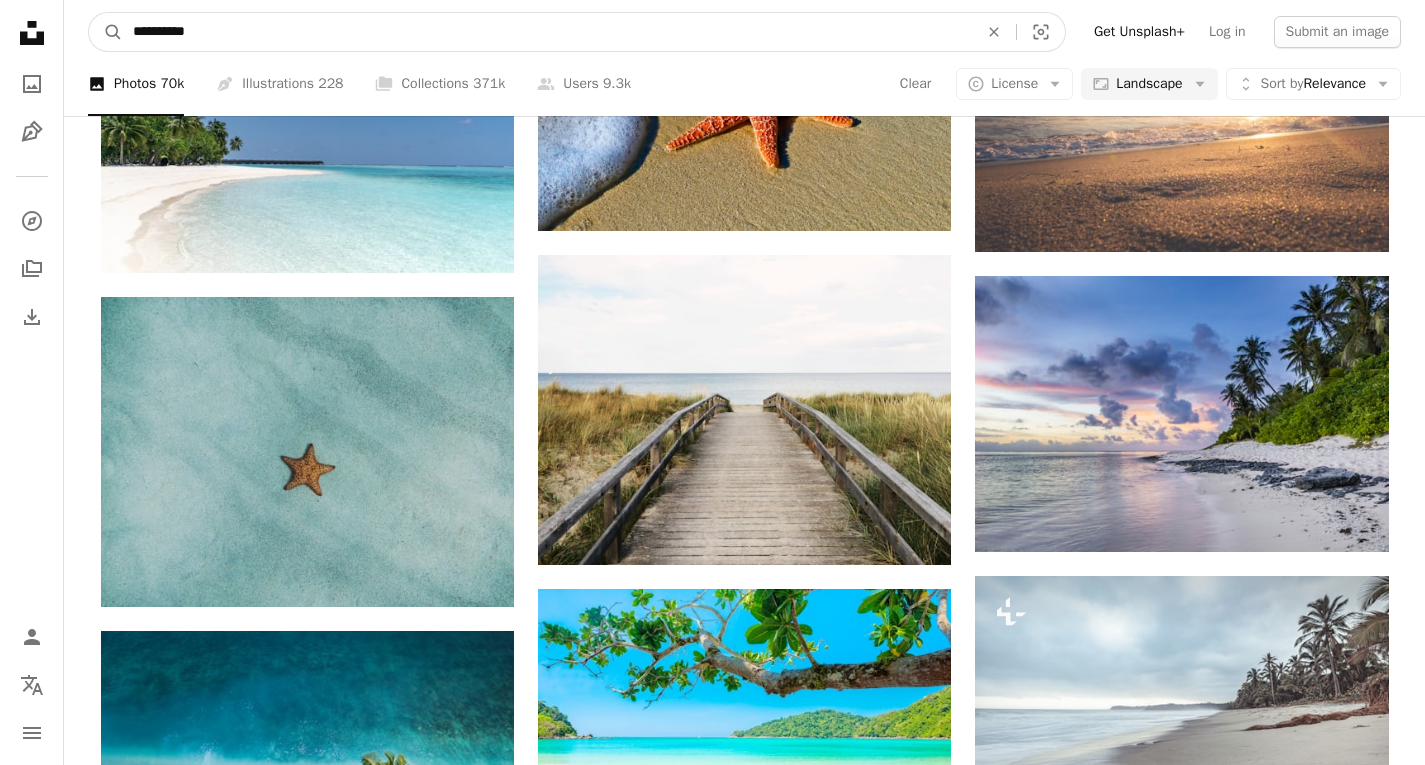 click on "A magnifying glass" at bounding box center (106, 32) 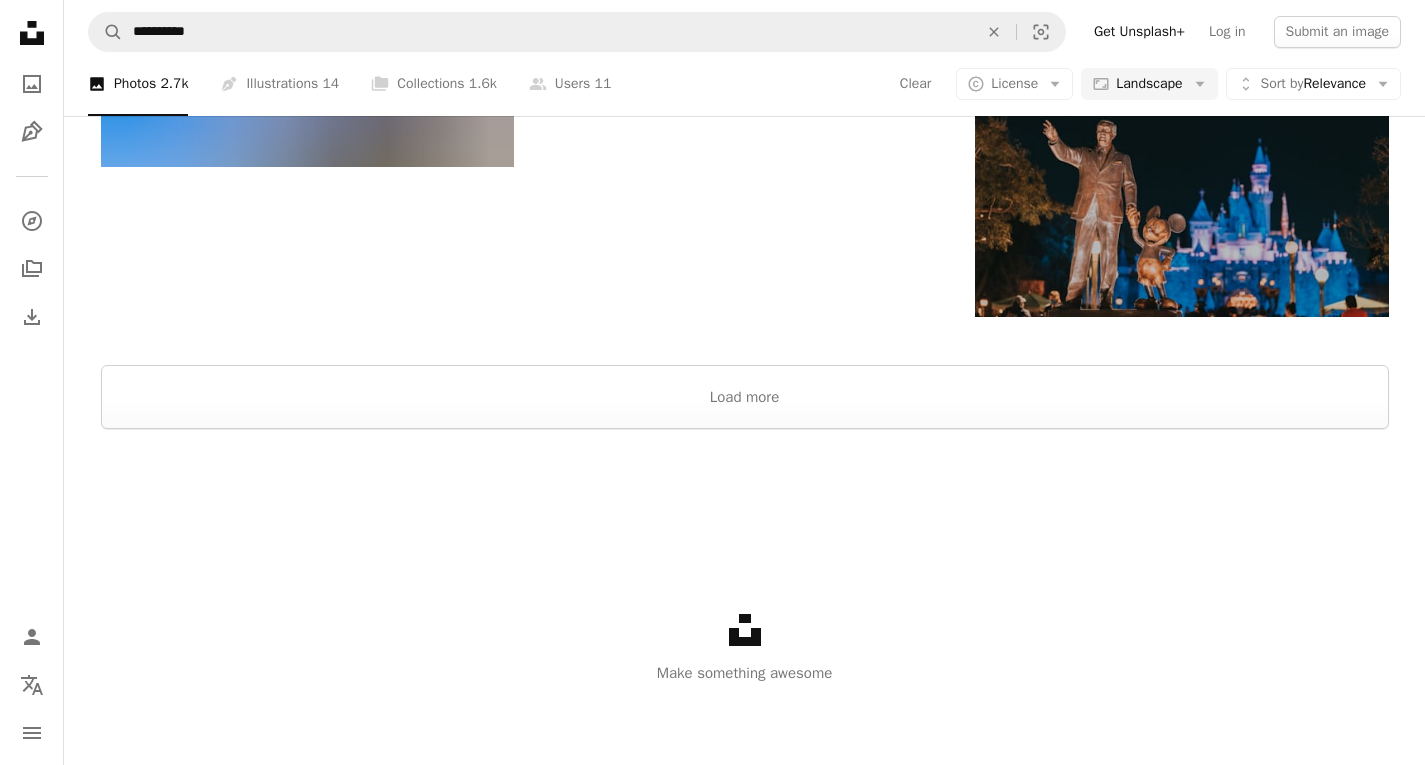 scroll, scrollTop: 533, scrollLeft: 0, axis: vertical 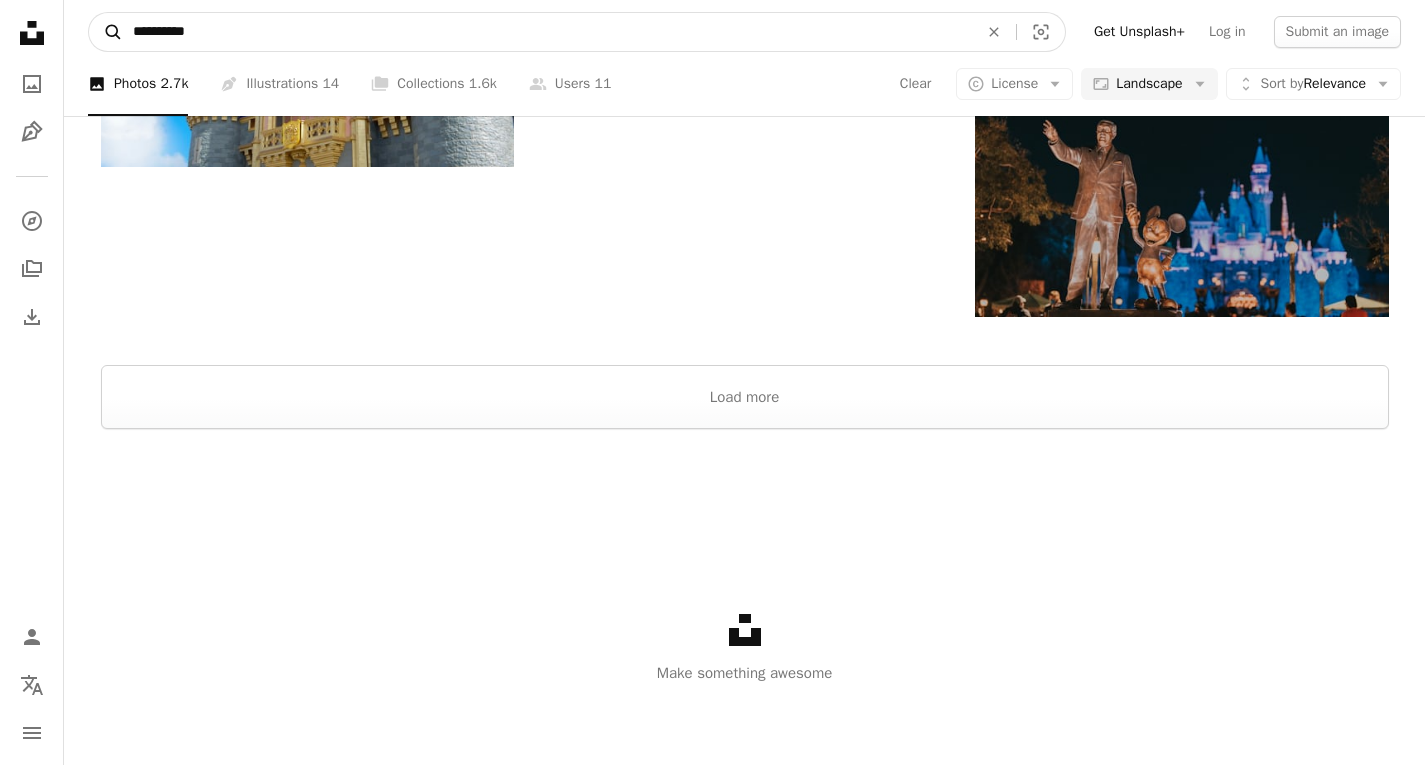 drag, startPoint x: 269, startPoint y: 37, endPoint x: 89, endPoint y: 25, distance: 180.39955 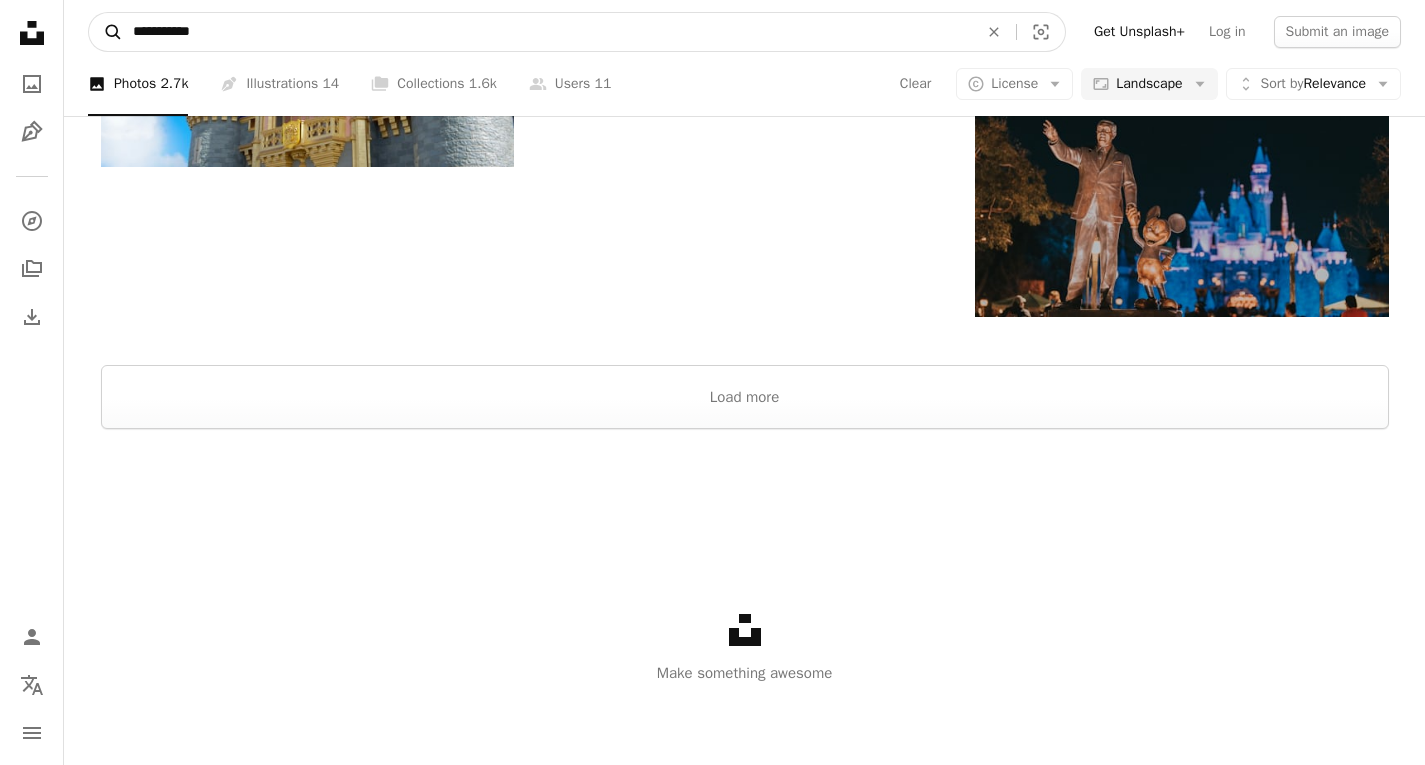 type on "**********" 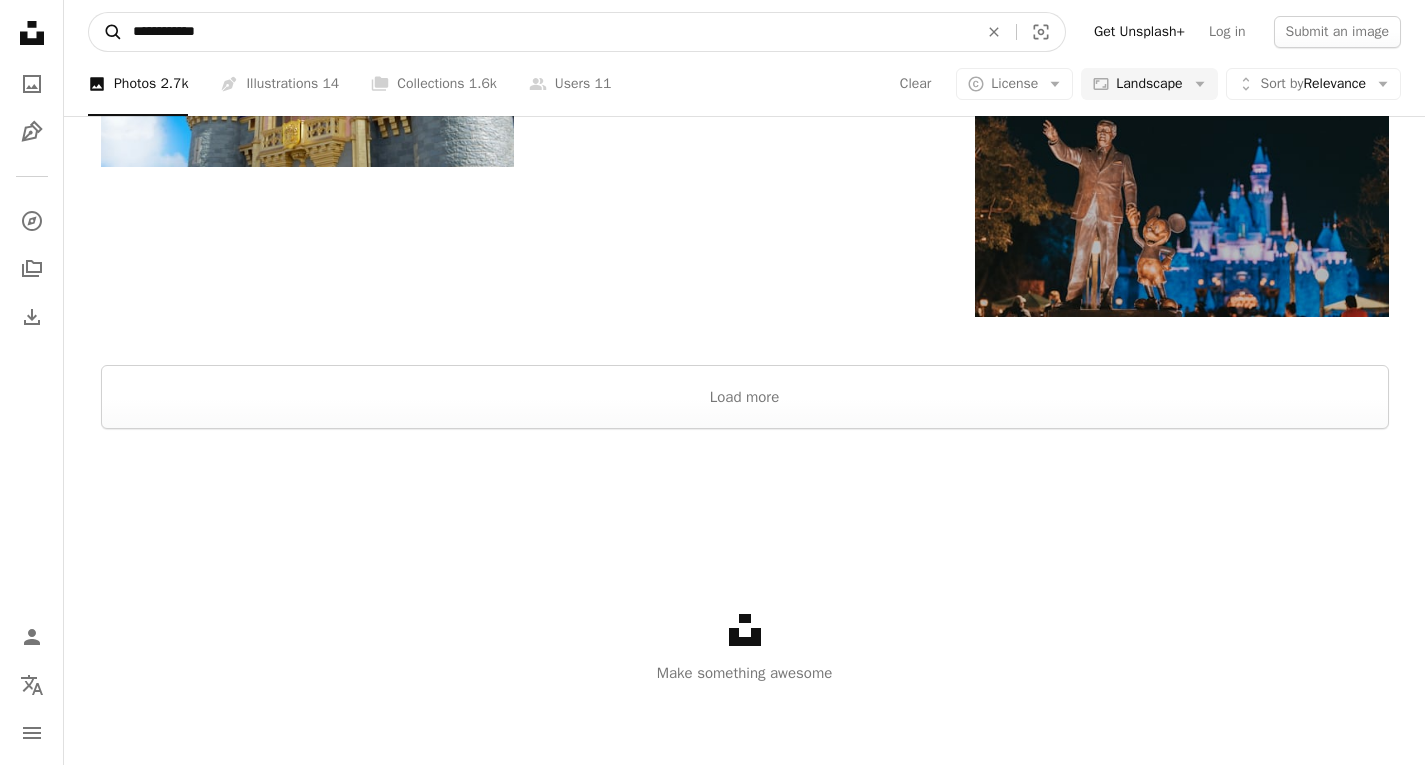 click on "A magnifying glass" at bounding box center [106, 32] 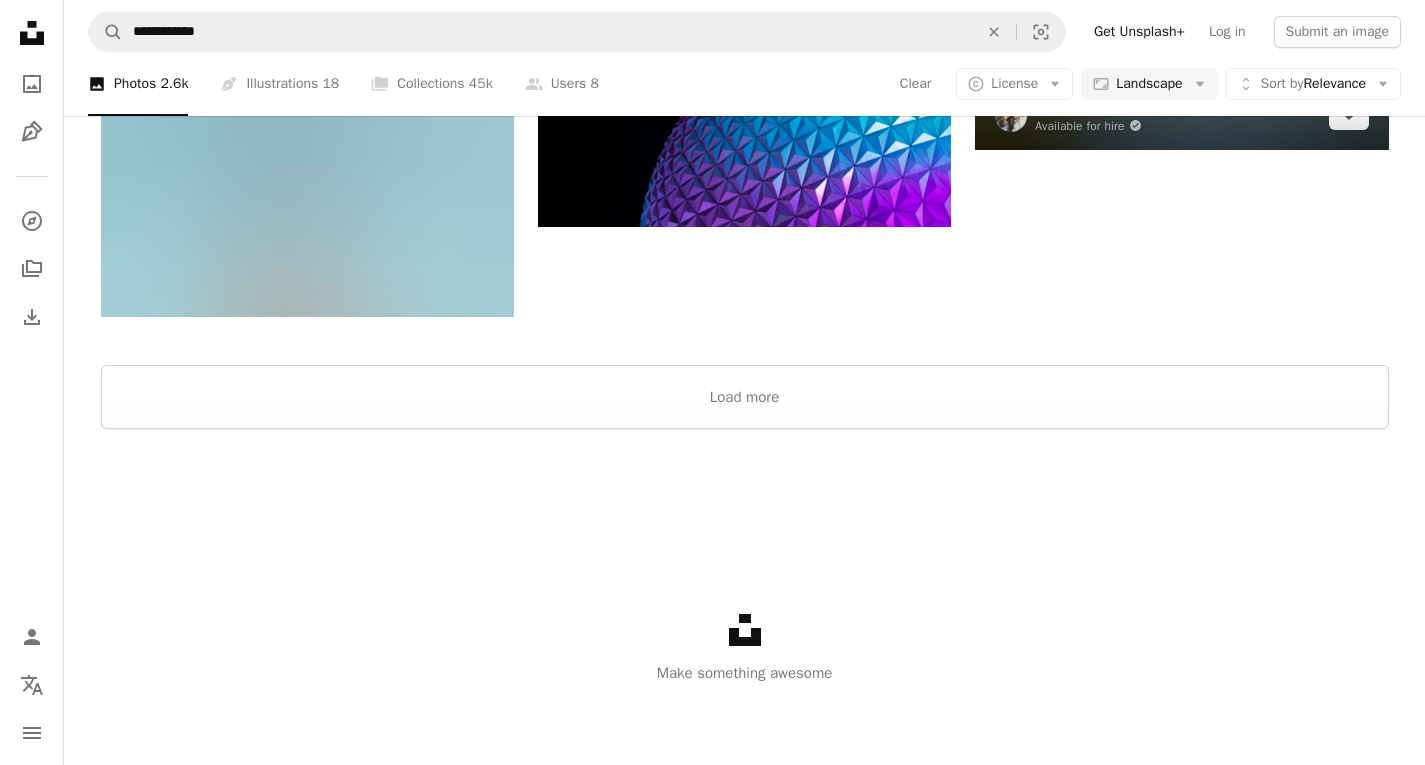 scroll, scrollTop: 1866, scrollLeft: 0, axis: vertical 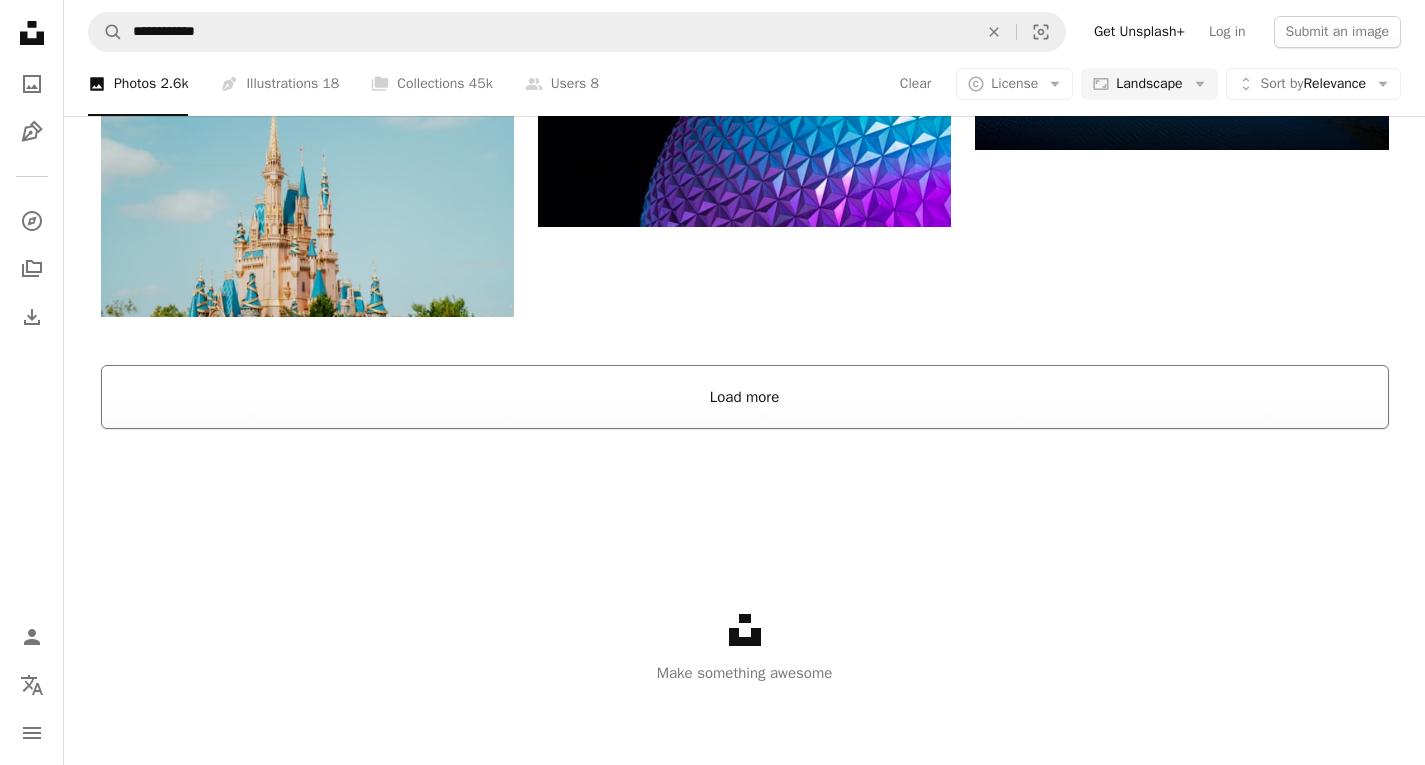 click on "Load more" at bounding box center (745, 397) 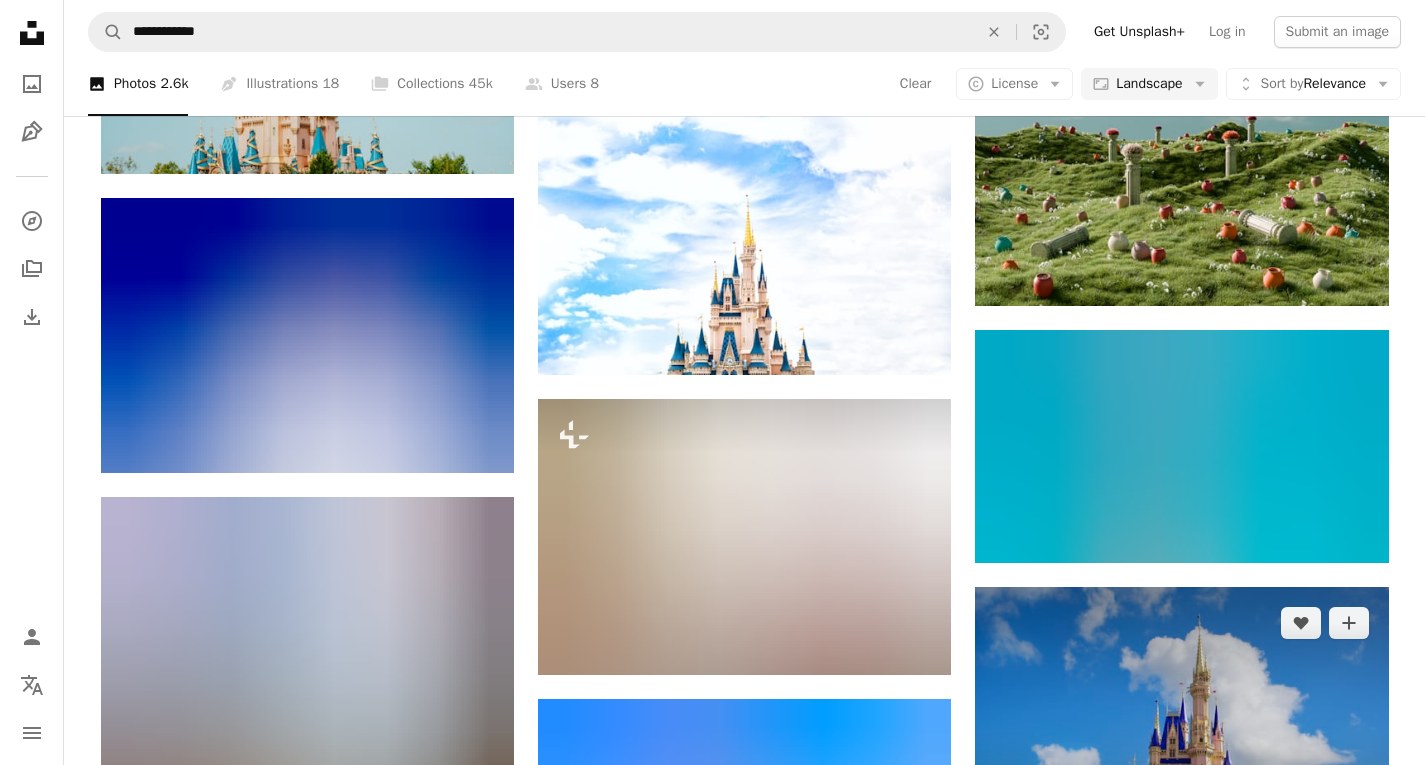 scroll, scrollTop: 2400, scrollLeft: 0, axis: vertical 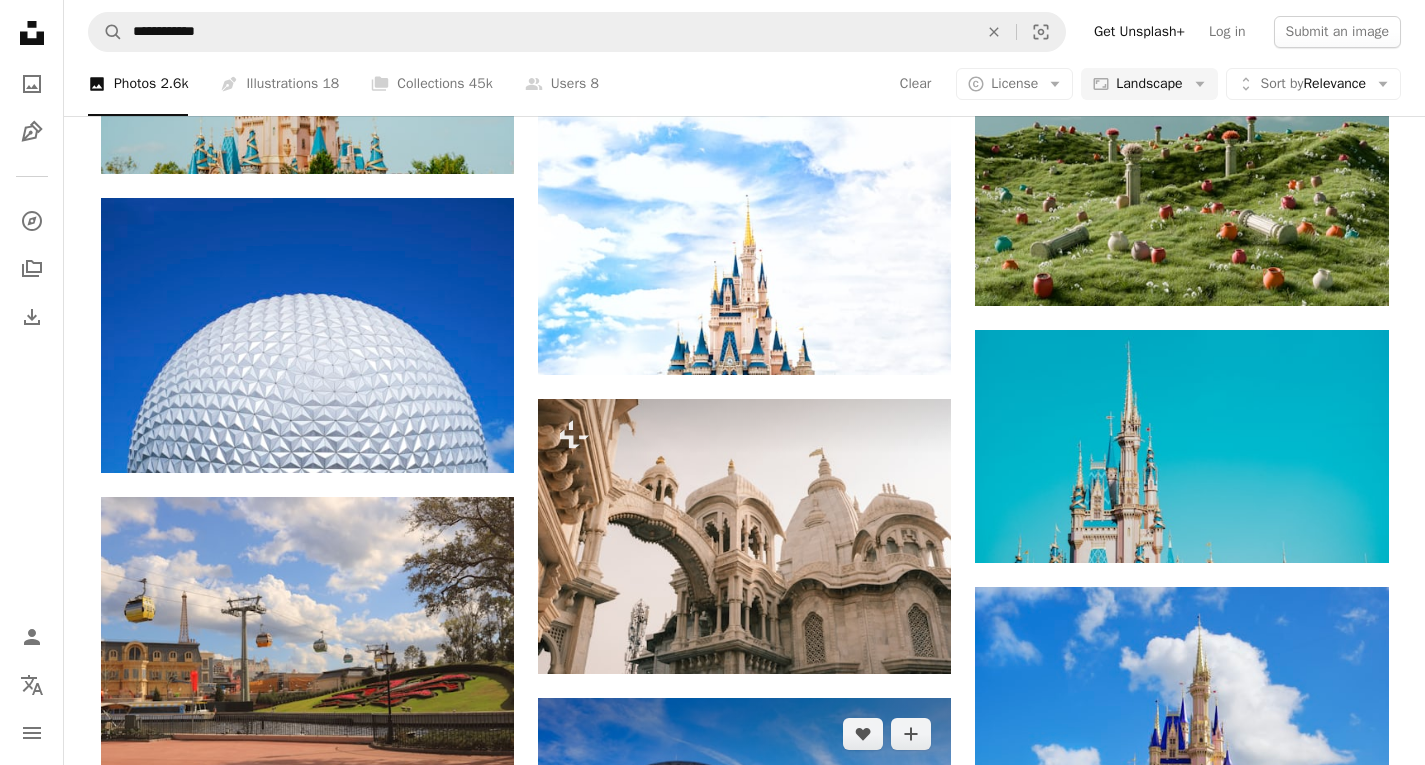 click on "Arrow pointing down" 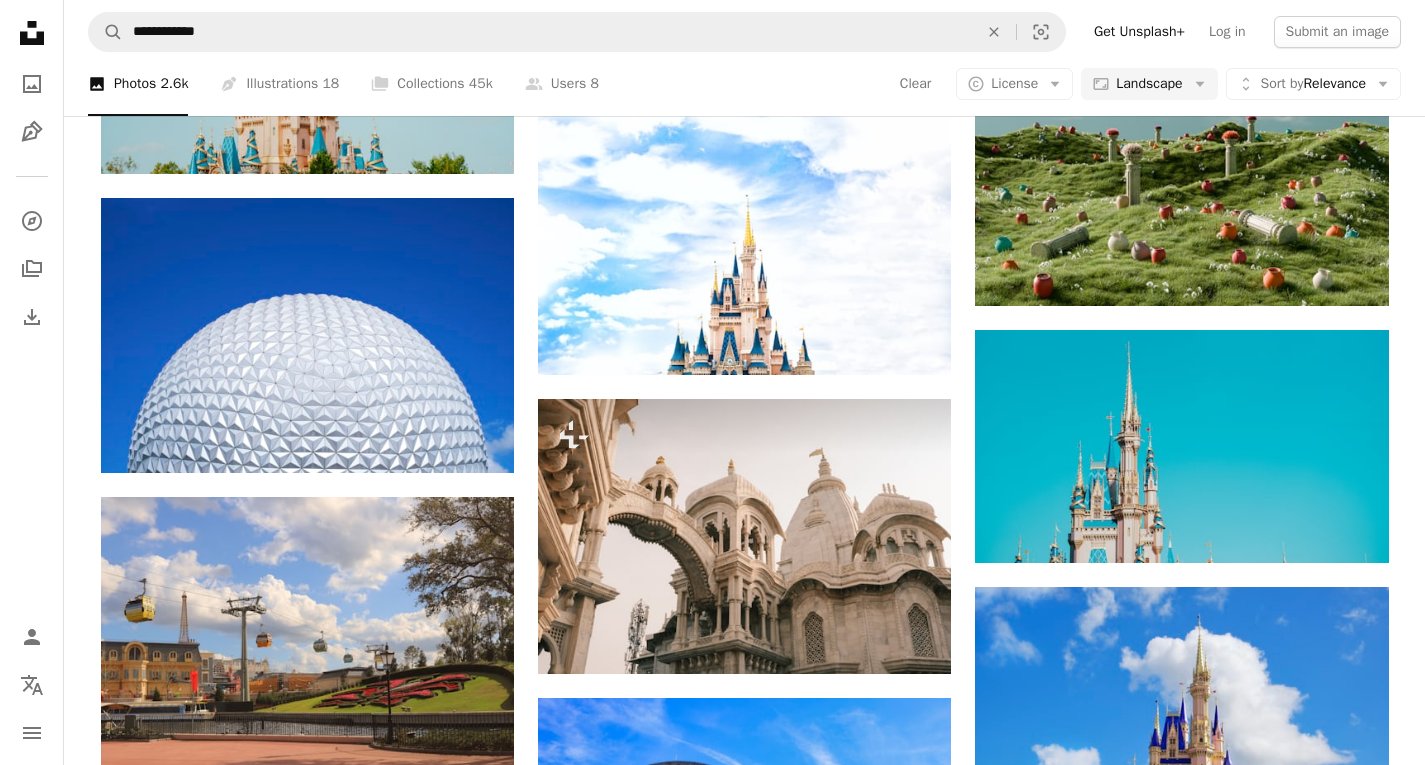 click on "Disney world" at bounding box center (745, -1963) 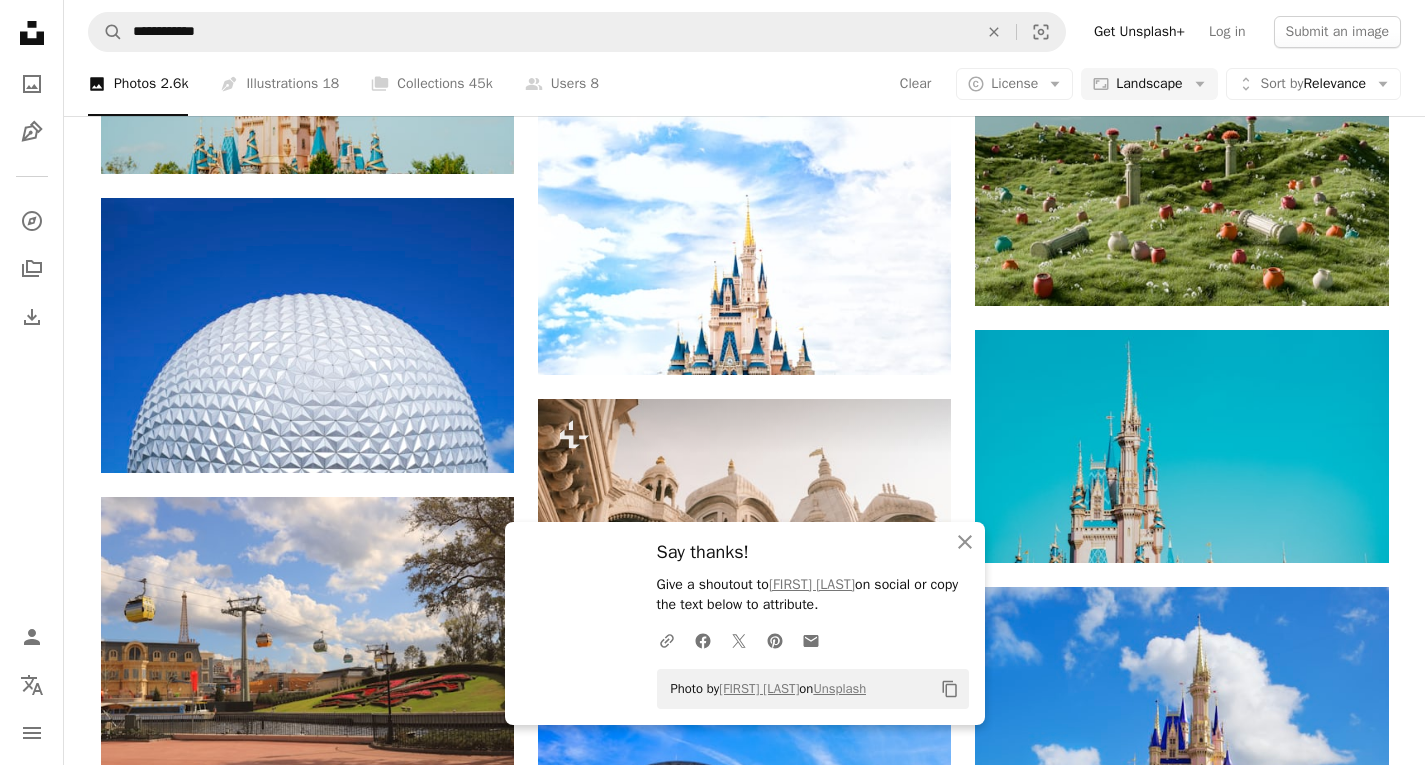 scroll, scrollTop: 837, scrollLeft: 0, axis: vertical 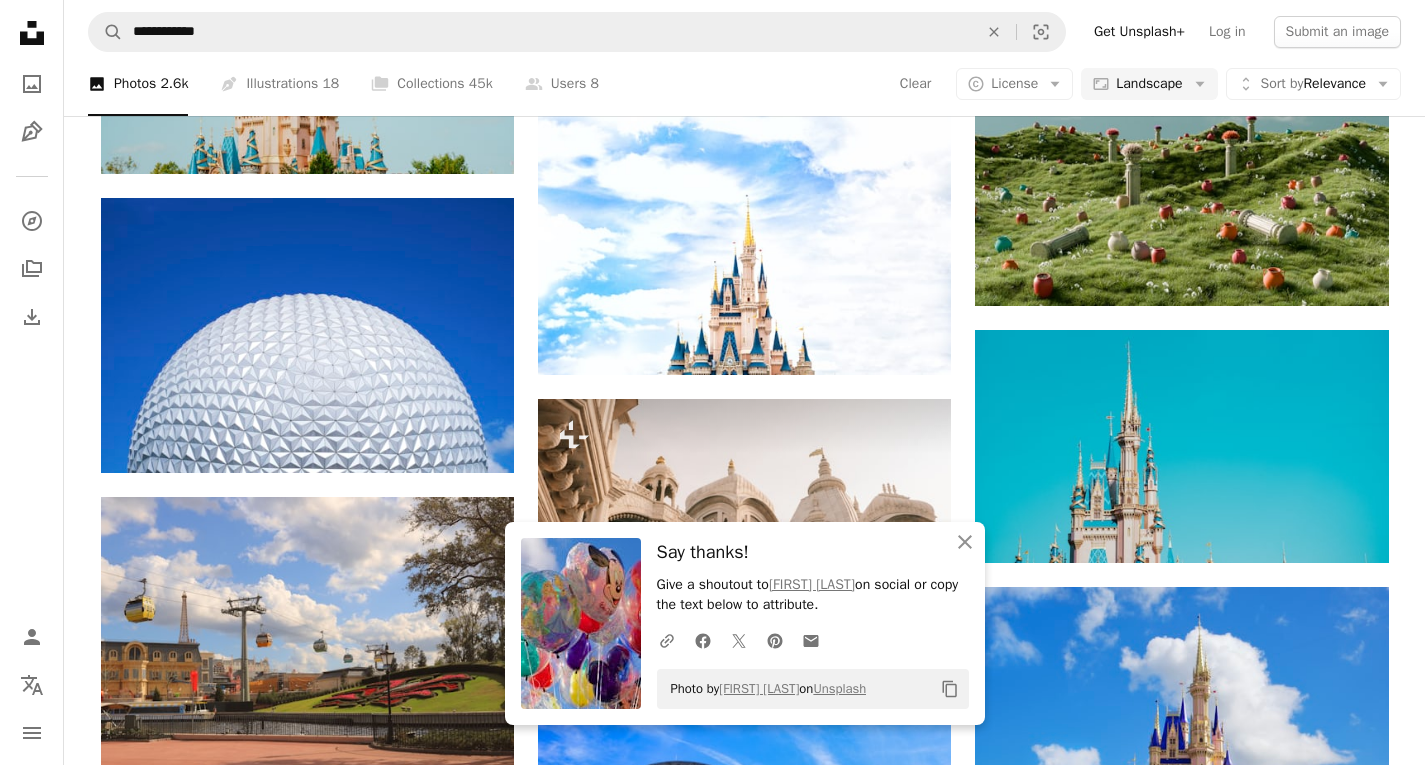 click on "Arrow pointing down" 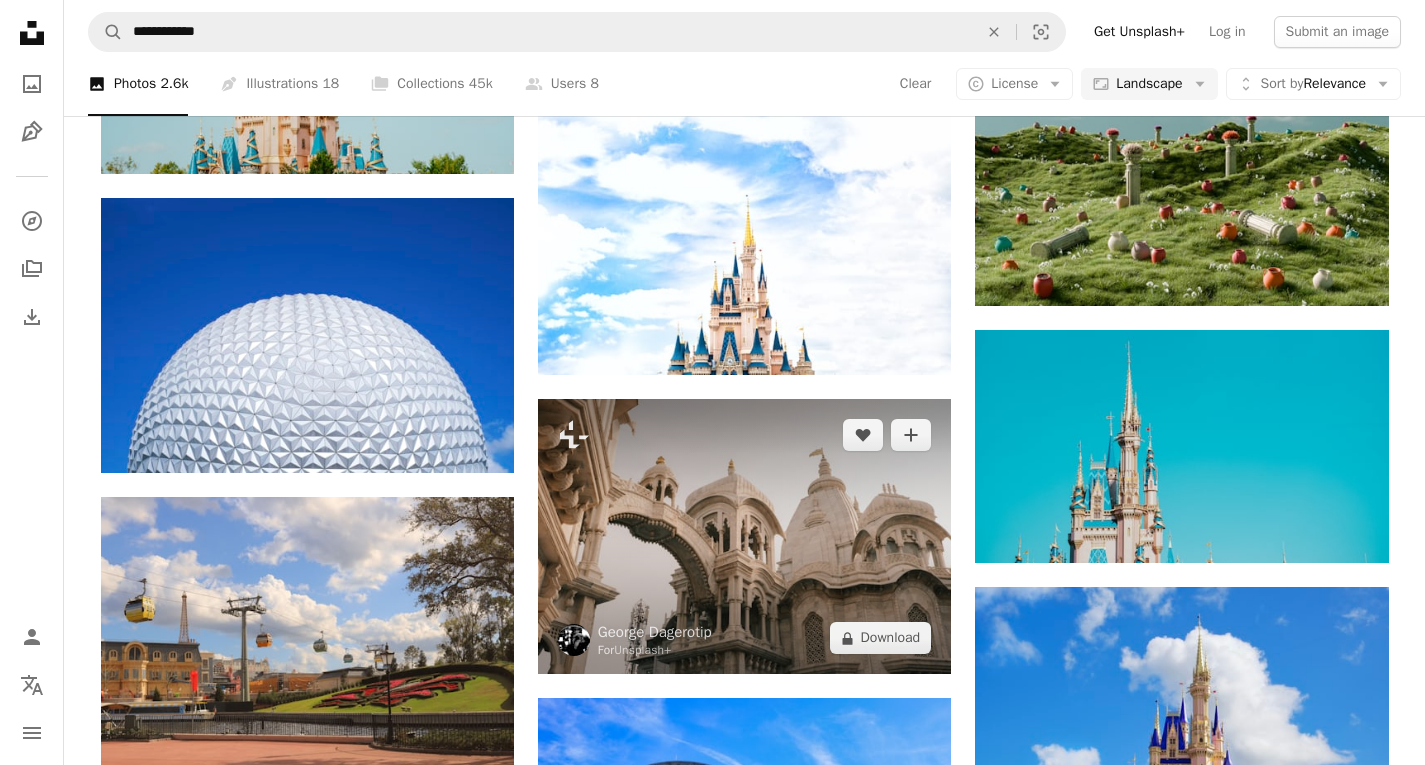 scroll, scrollTop: 2437, scrollLeft: 0, axis: vertical 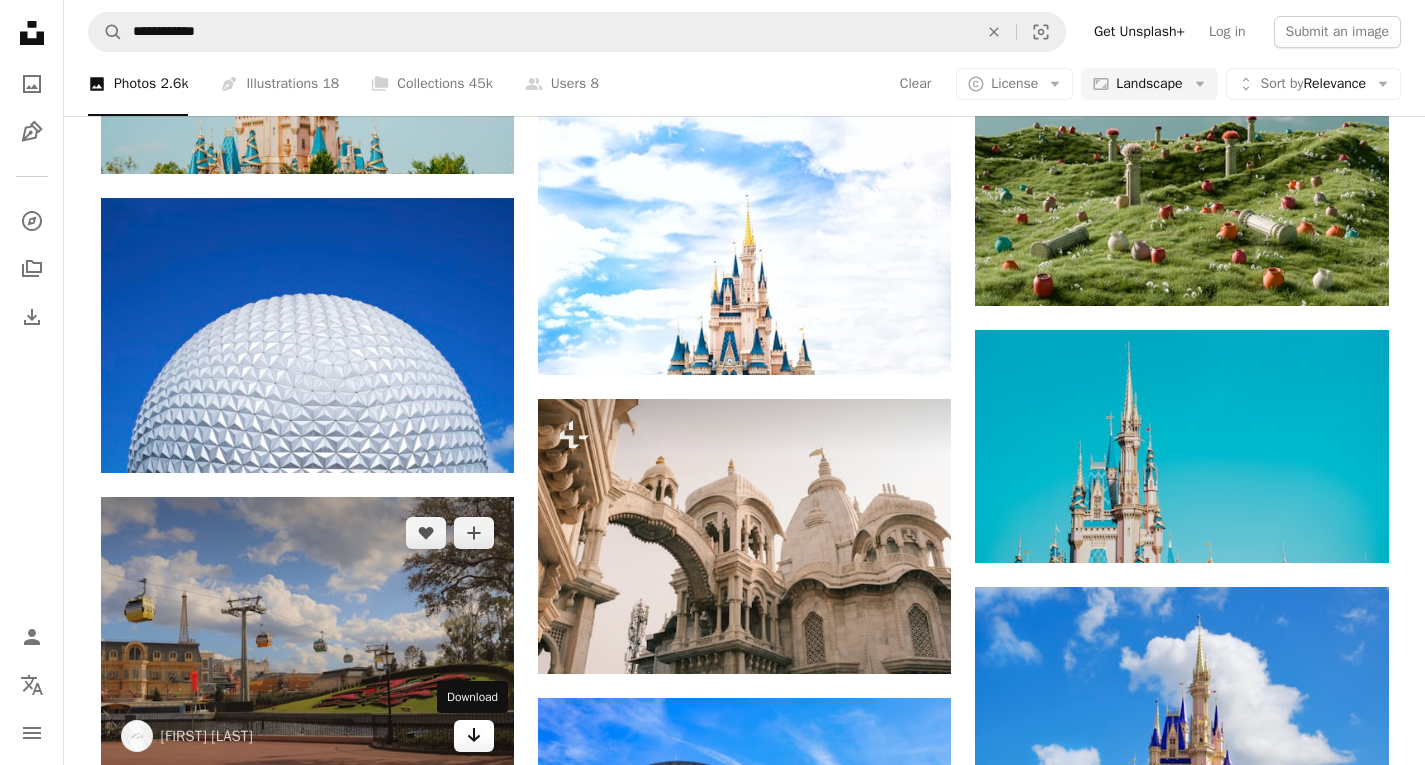click on "Arrow pointing down" 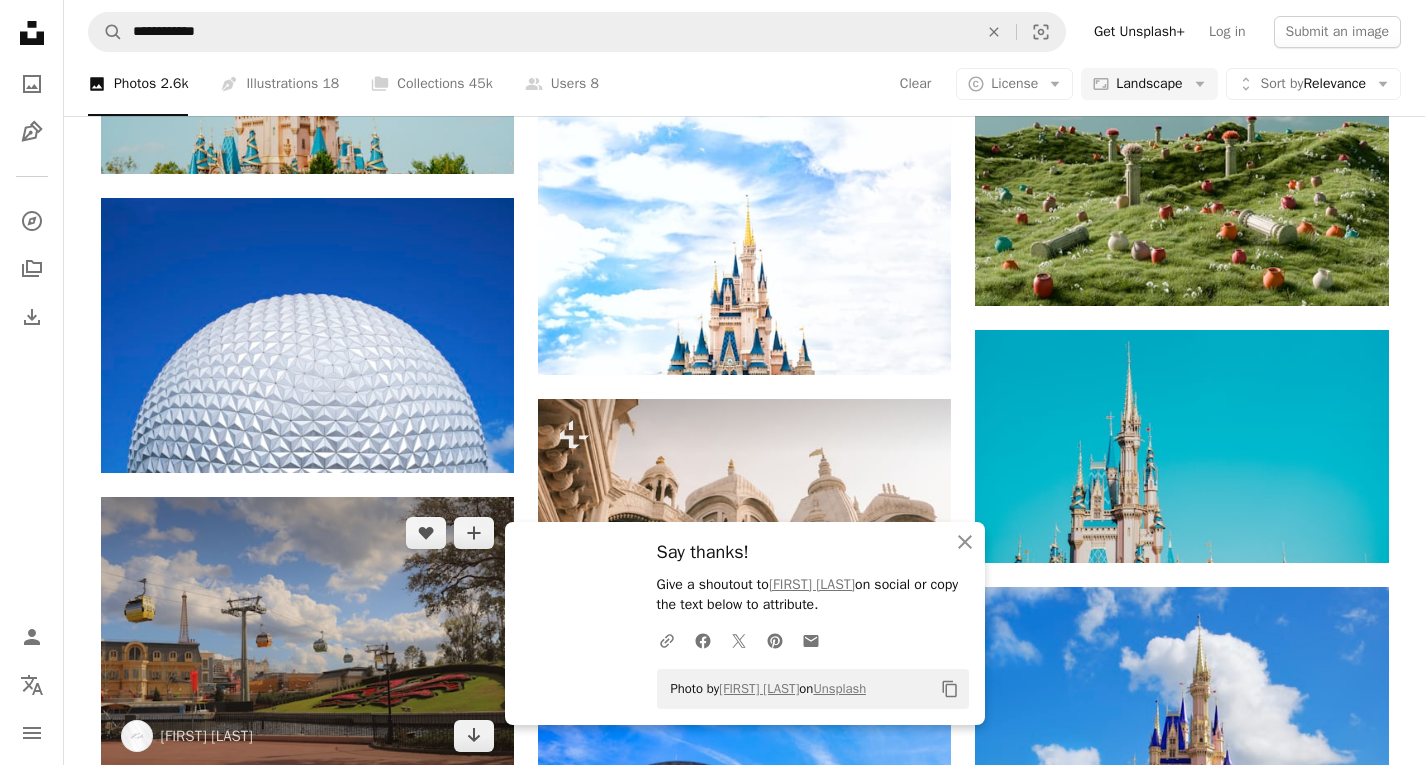 scroll, scrollTop: 2703, scrollLeft: 0, axis: vertical 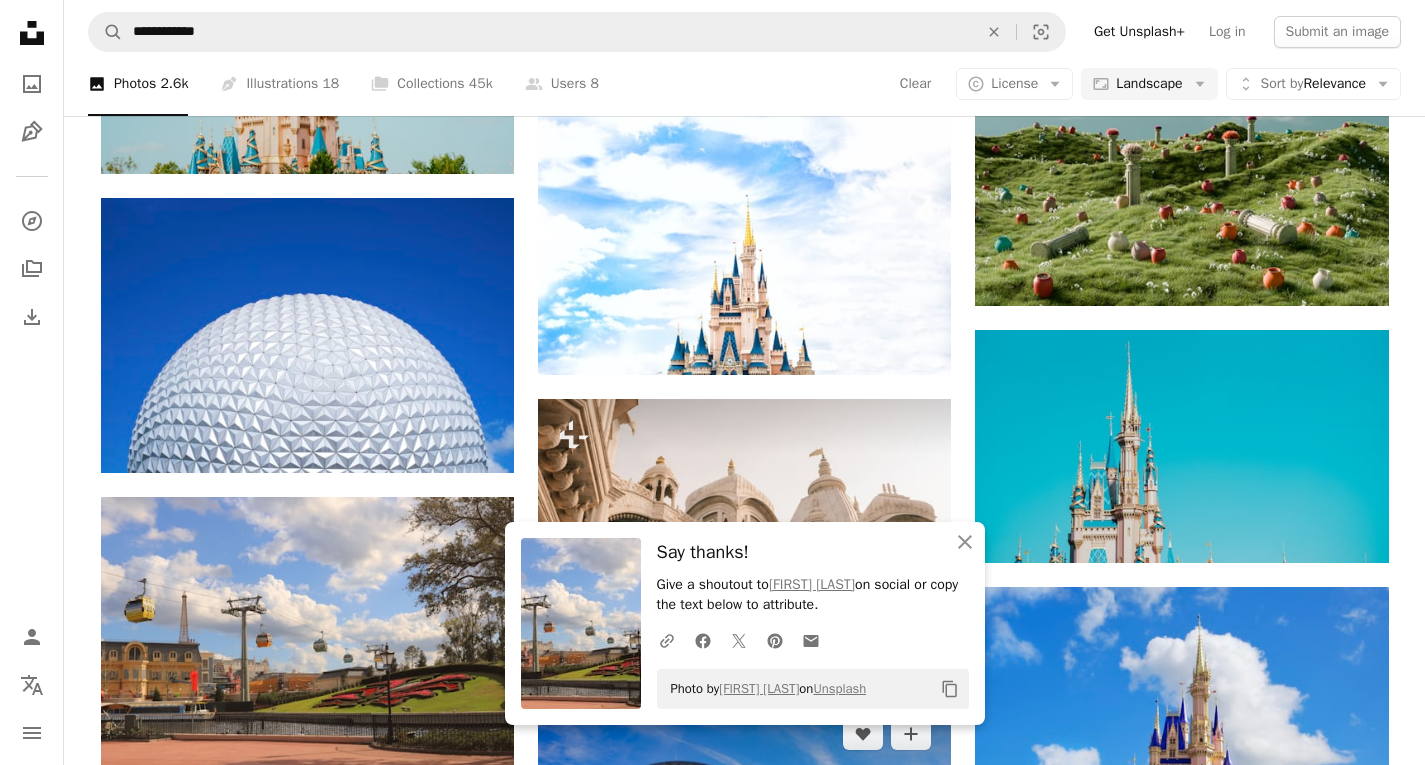 click on "Arrow pointing down" 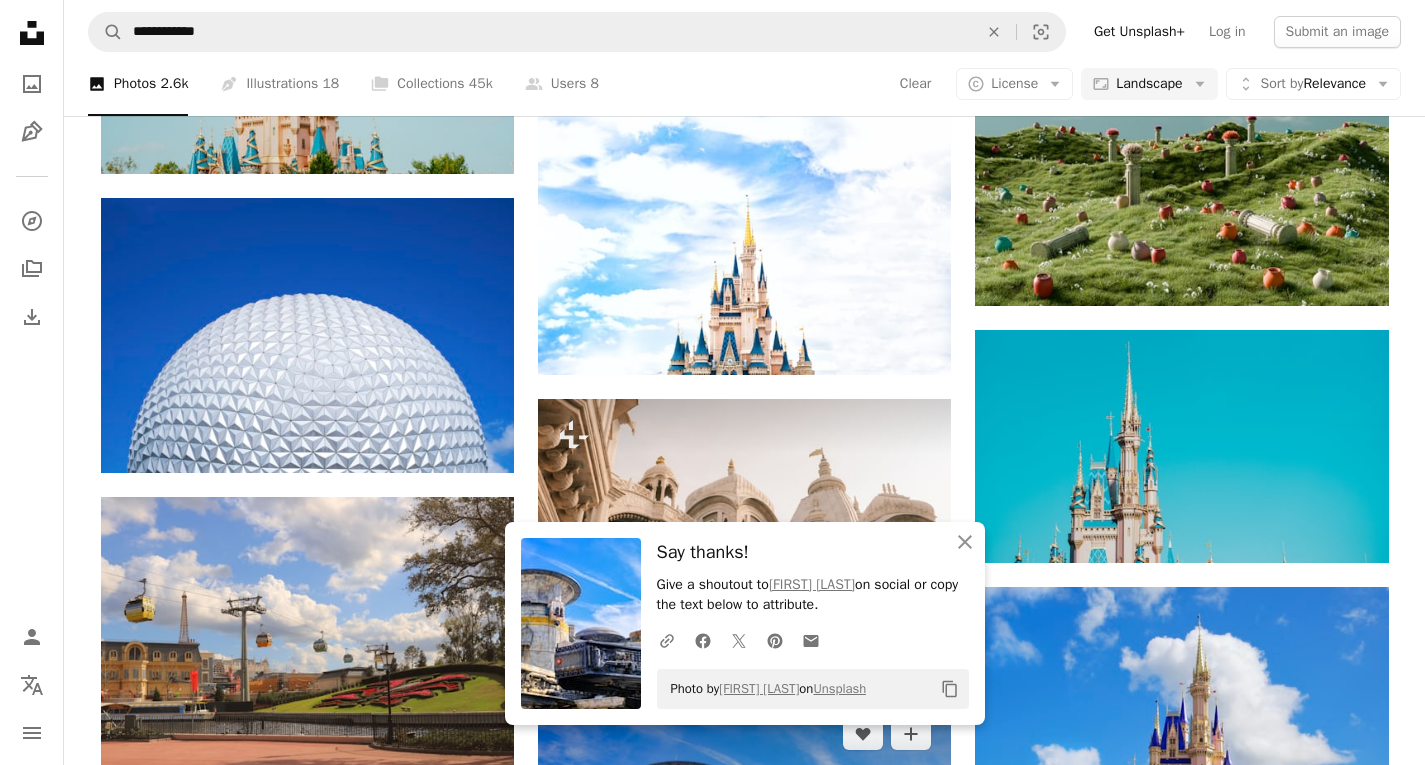 scroll, scrollTop: 2970, scrollLeft: 0, axis: vertical 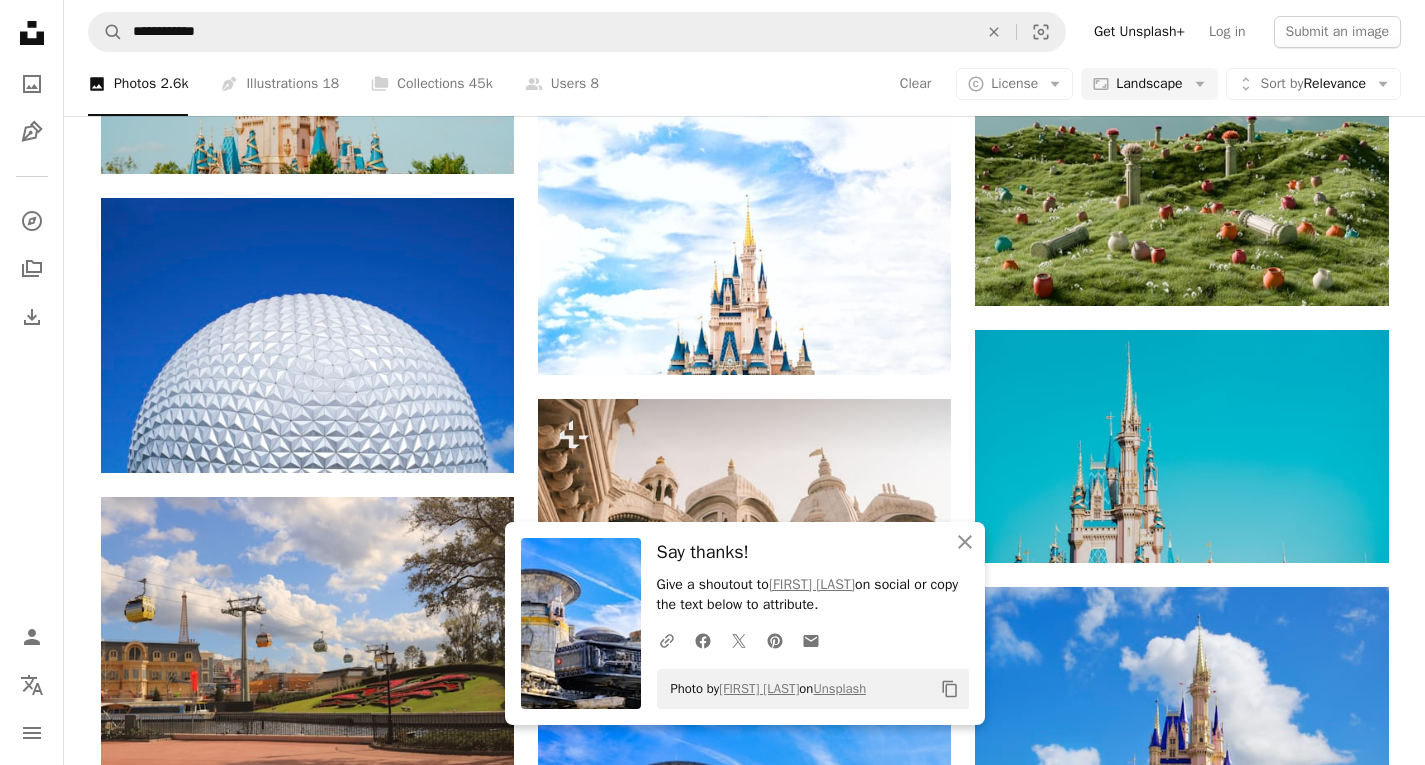 click on "Arrow pointing down" 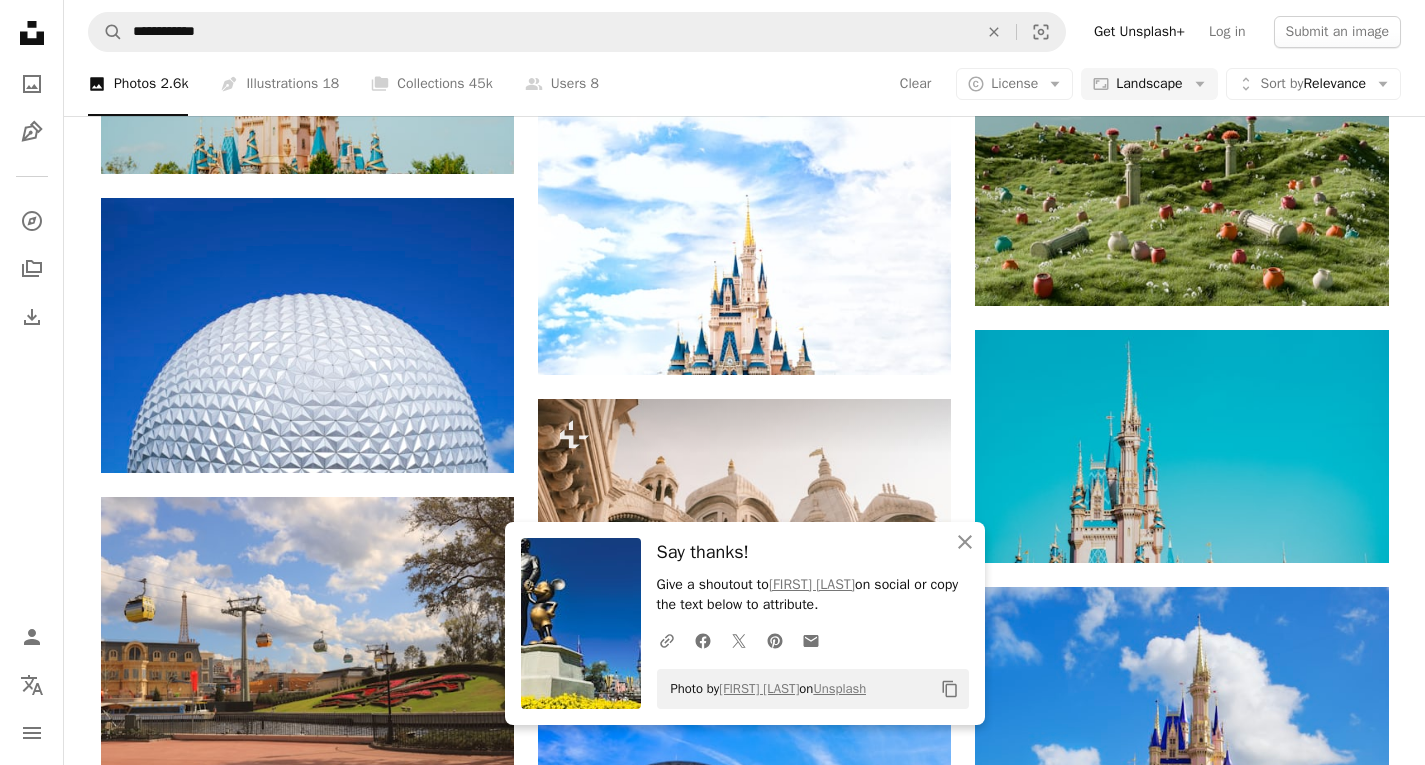 scroll, scrollTop: 3503, scrollLeft: 0, axis: vertical 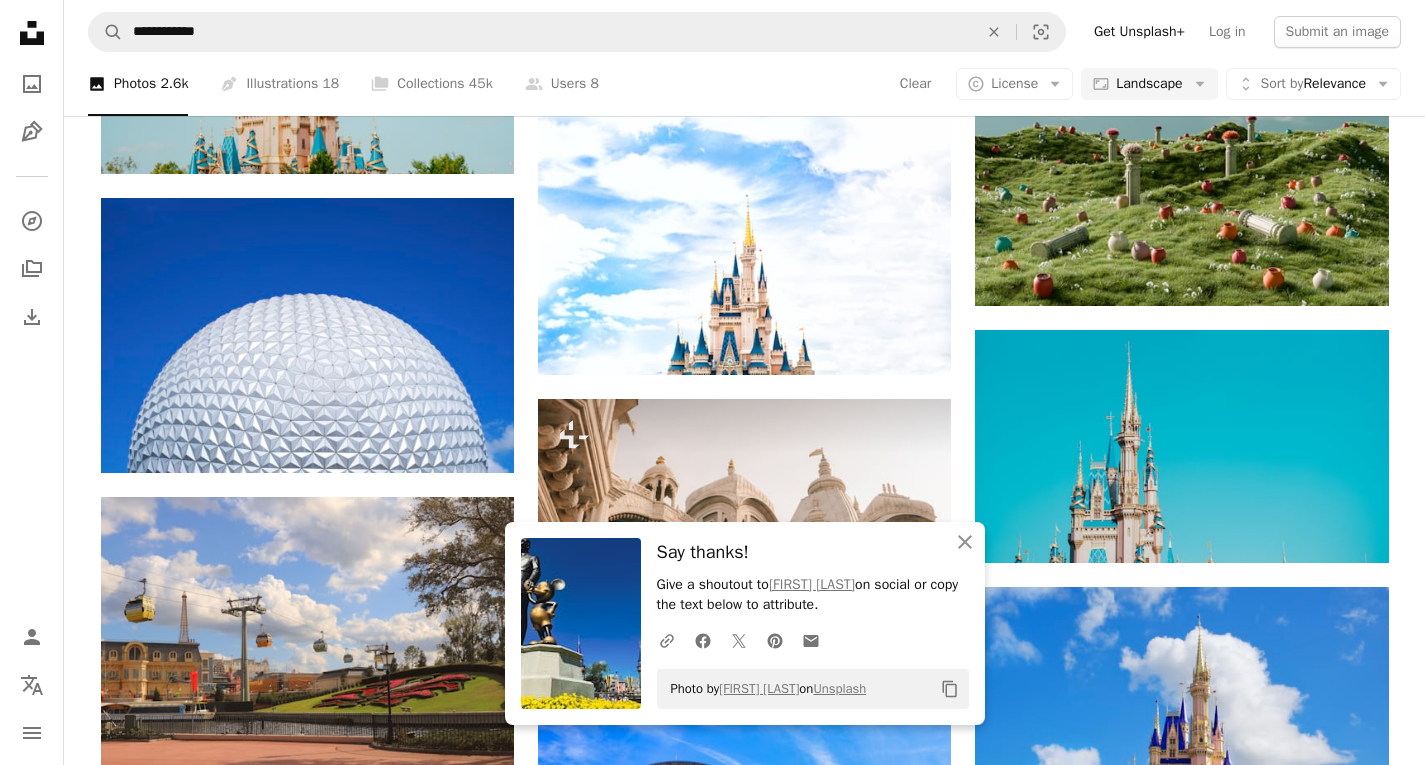 click on "Arrow pointing down" 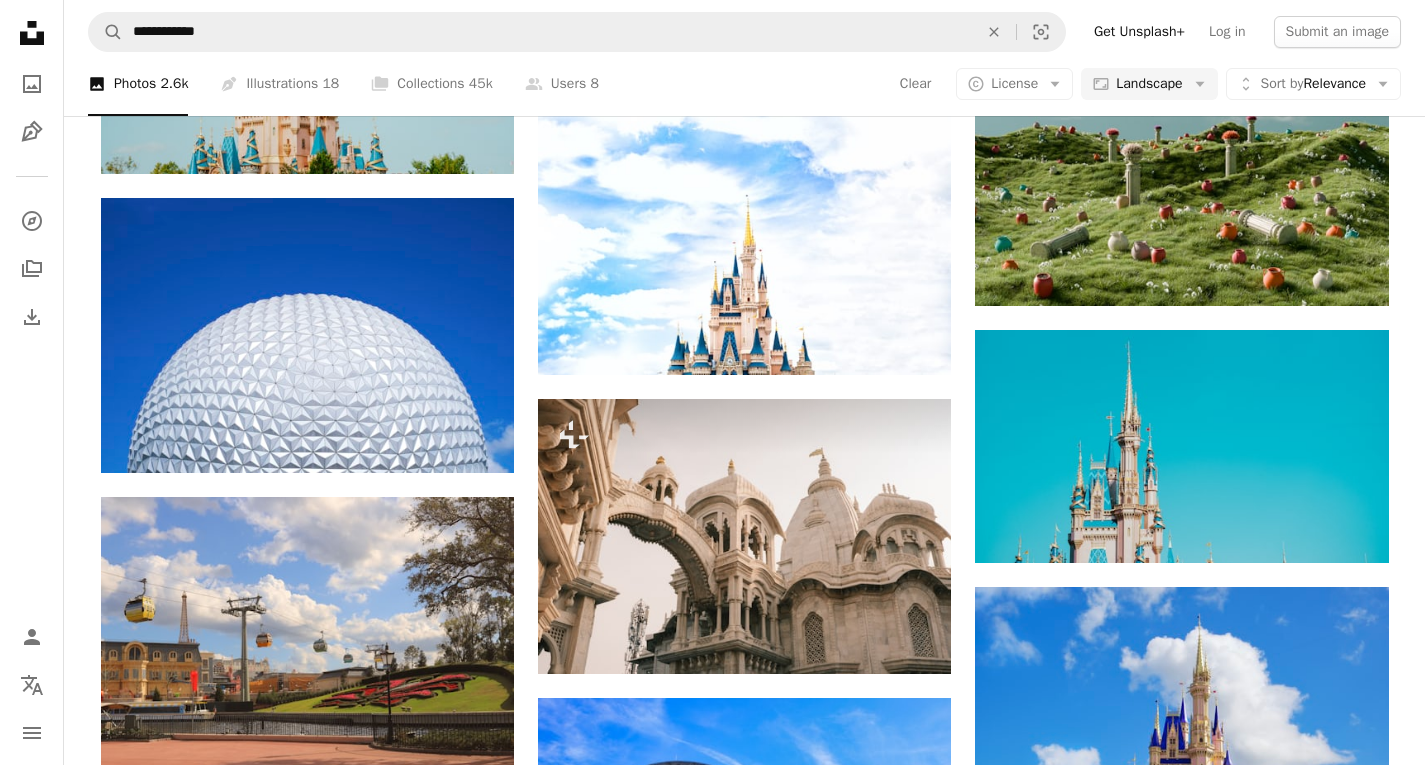 scroll, scrollTop: 3770, scrollLeft: 0, axis: vertical 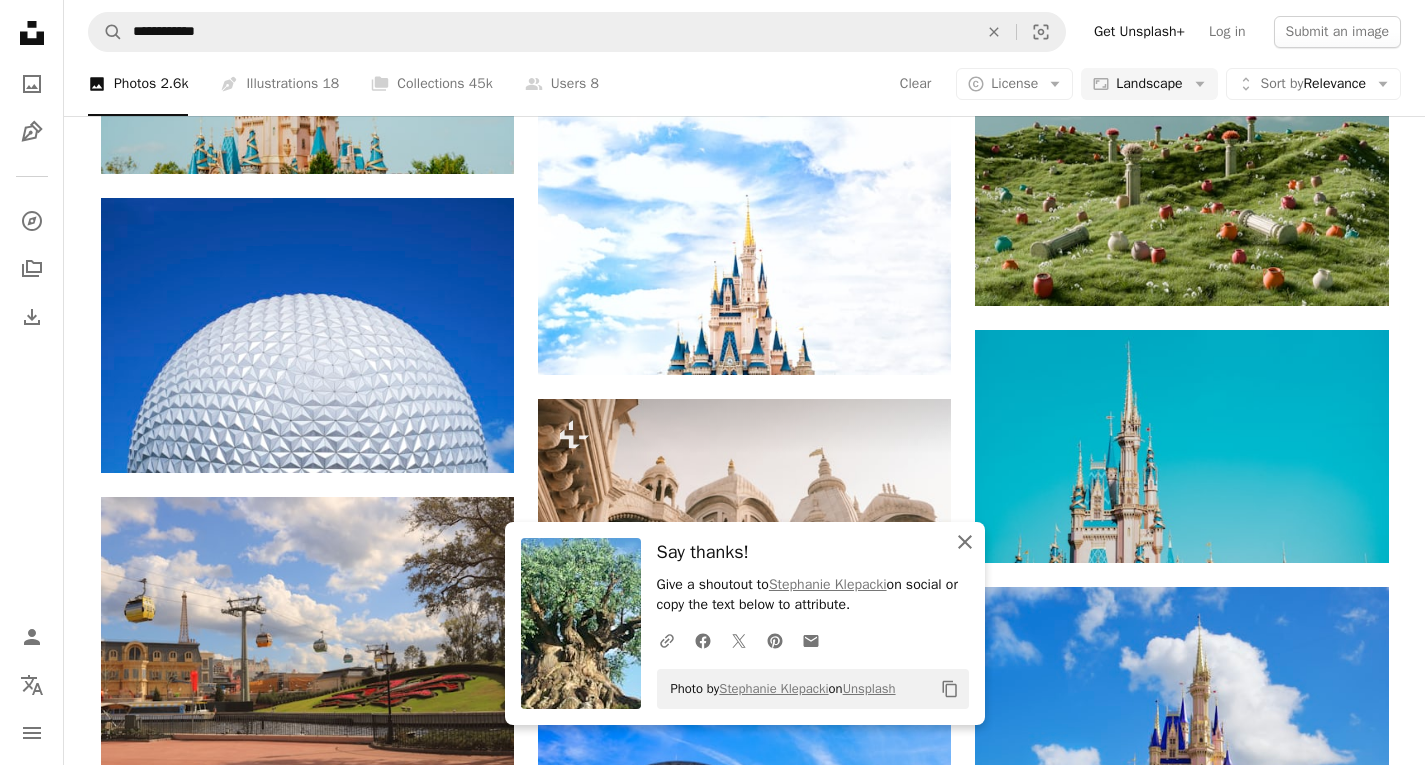 click on "An X shape" 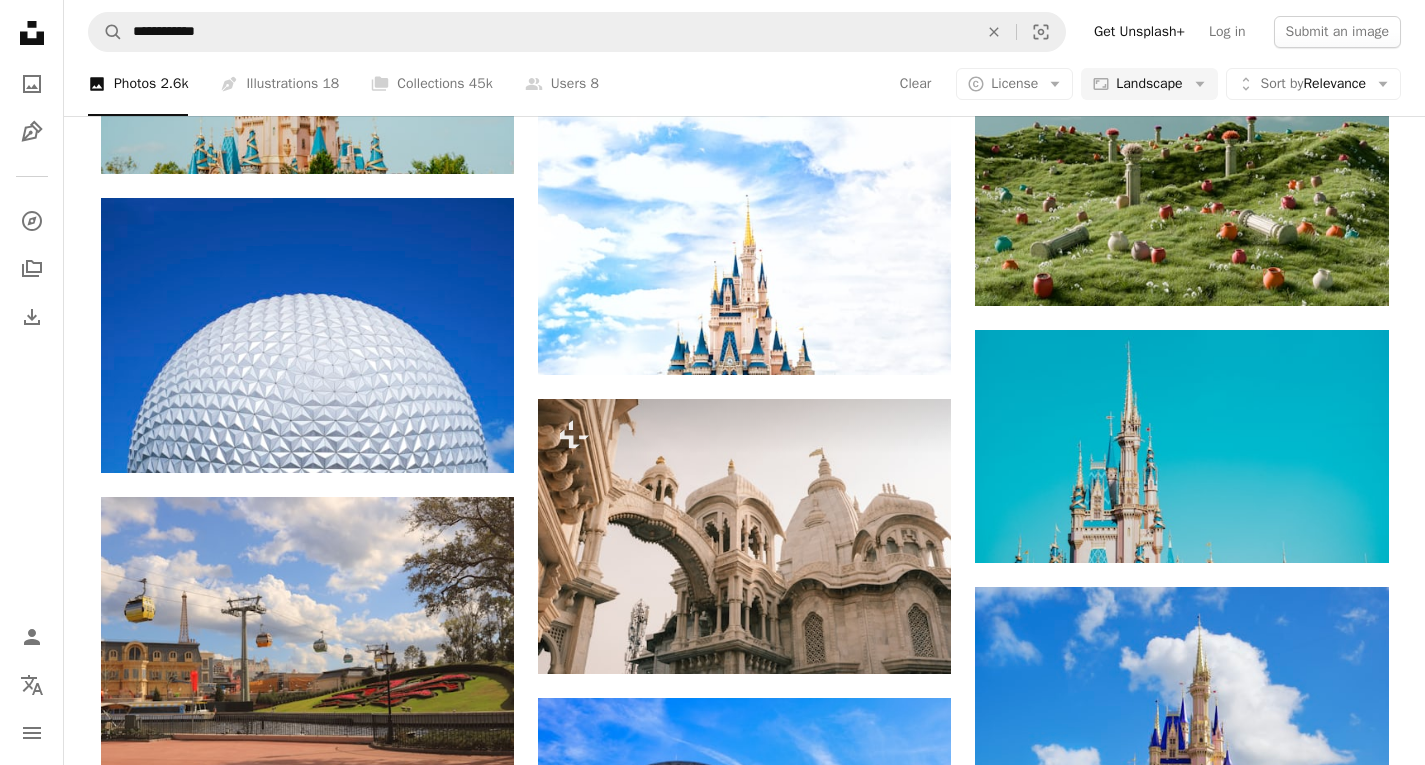 scroll, scrollTop: 4037, scrollLeft: 0, axis: vertical 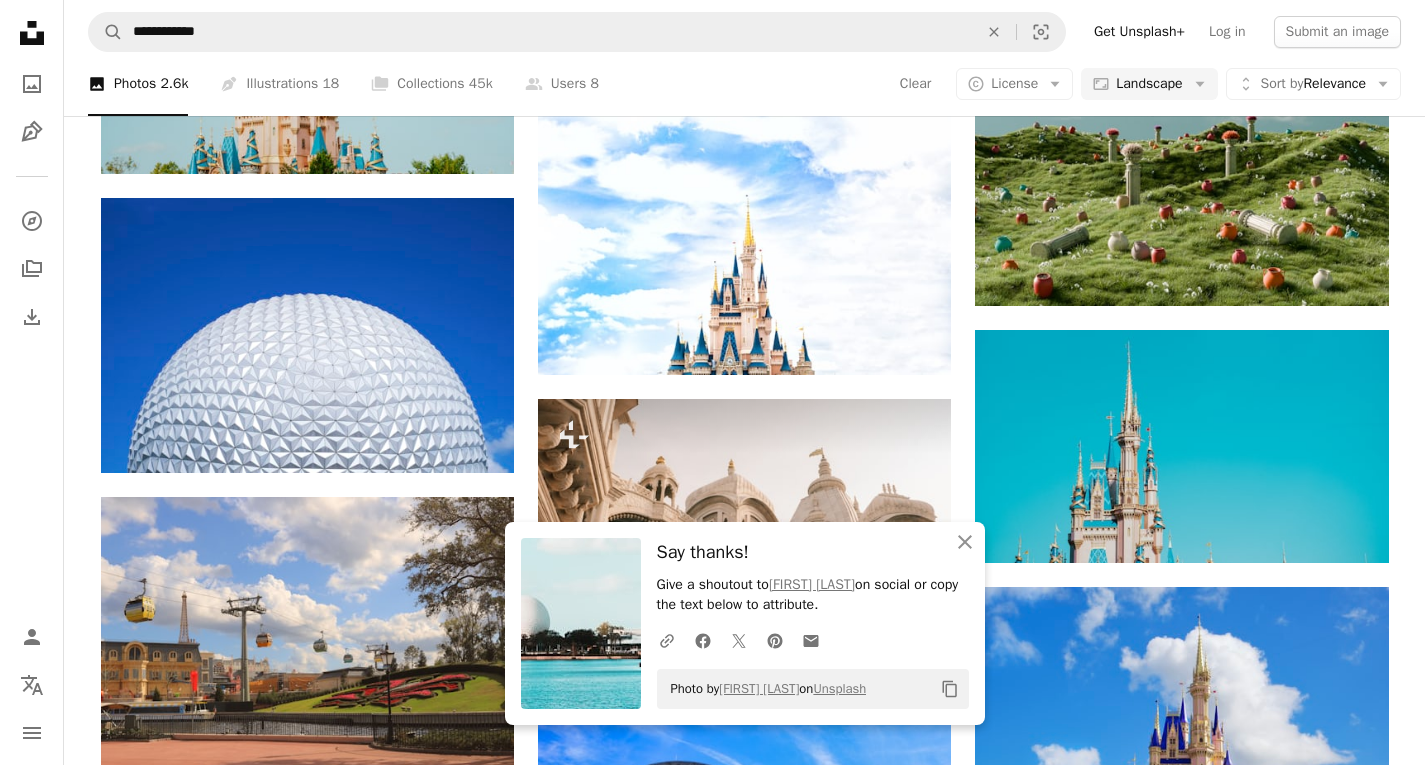 click on "Arrow pointing down" 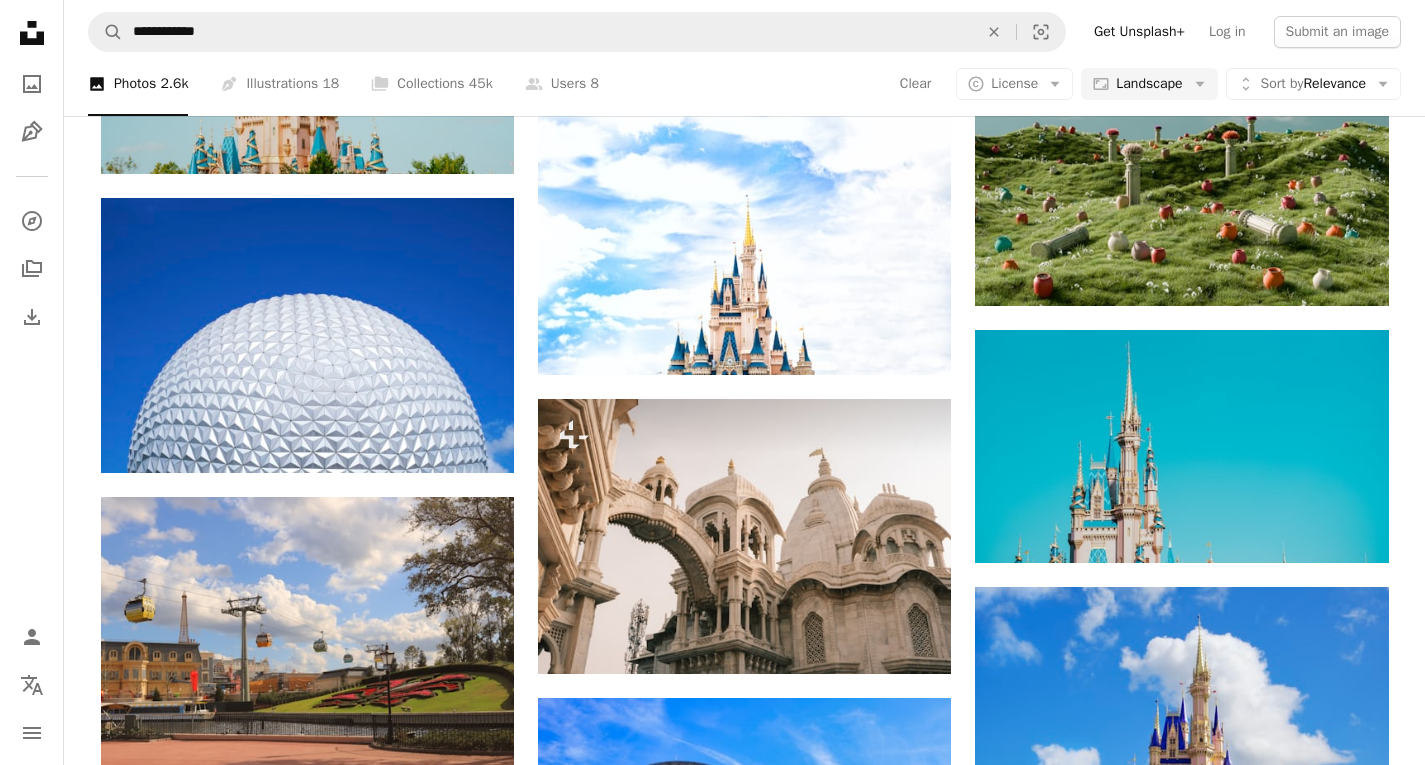 scroll, scrollTop: 5370, scrollLeft: 0, axis: vertical 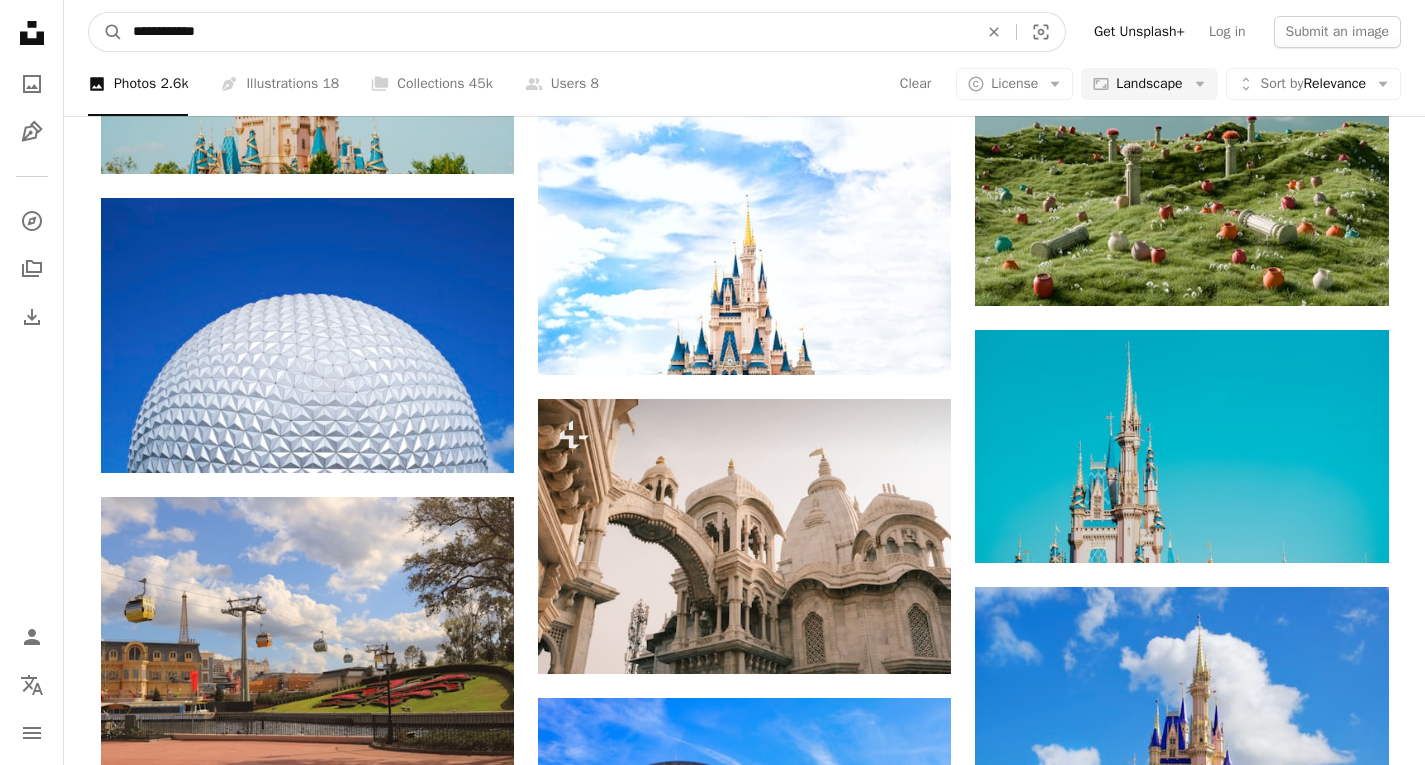 drag, startPoint x: 362, startPoint y: 47, endPoint x: 0, endPoint y: 21, distance: 362.9325 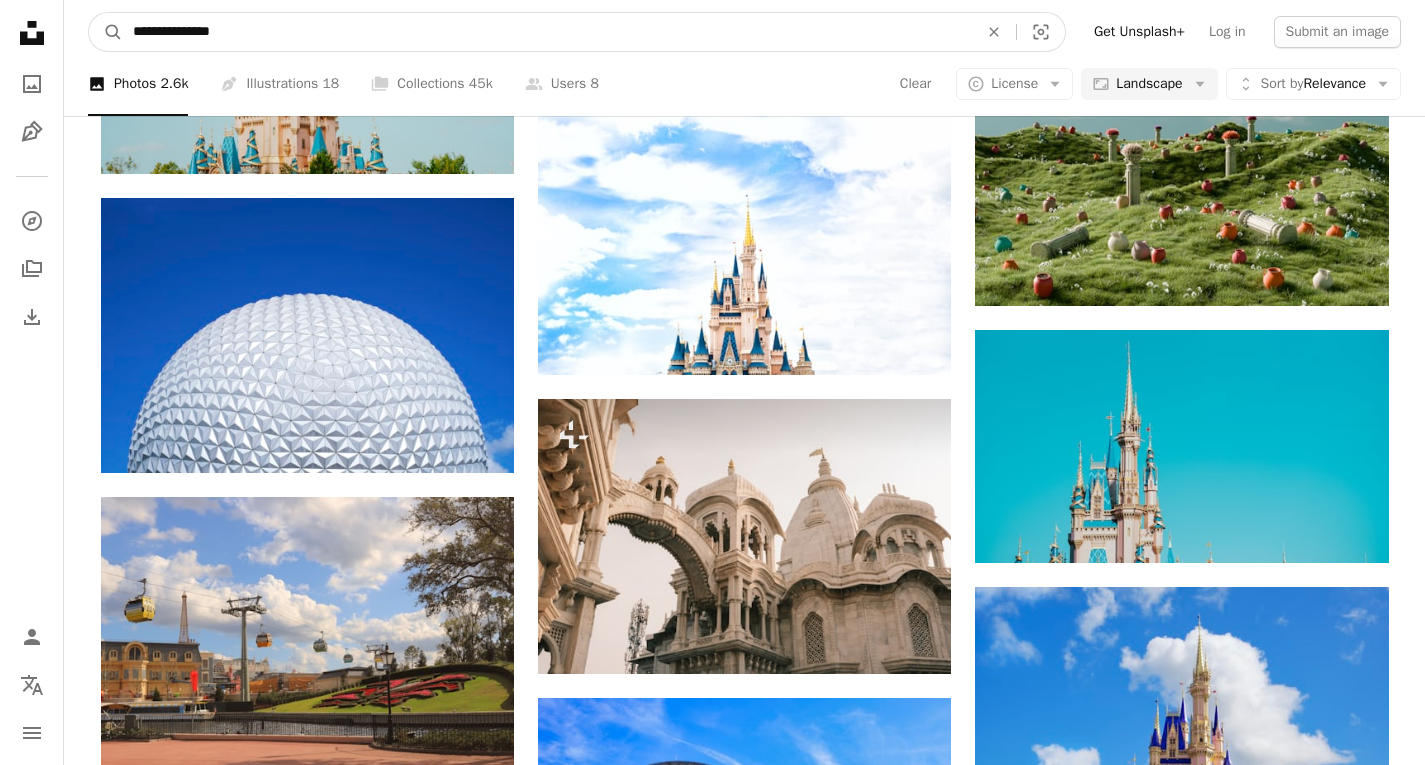 type on "**********" 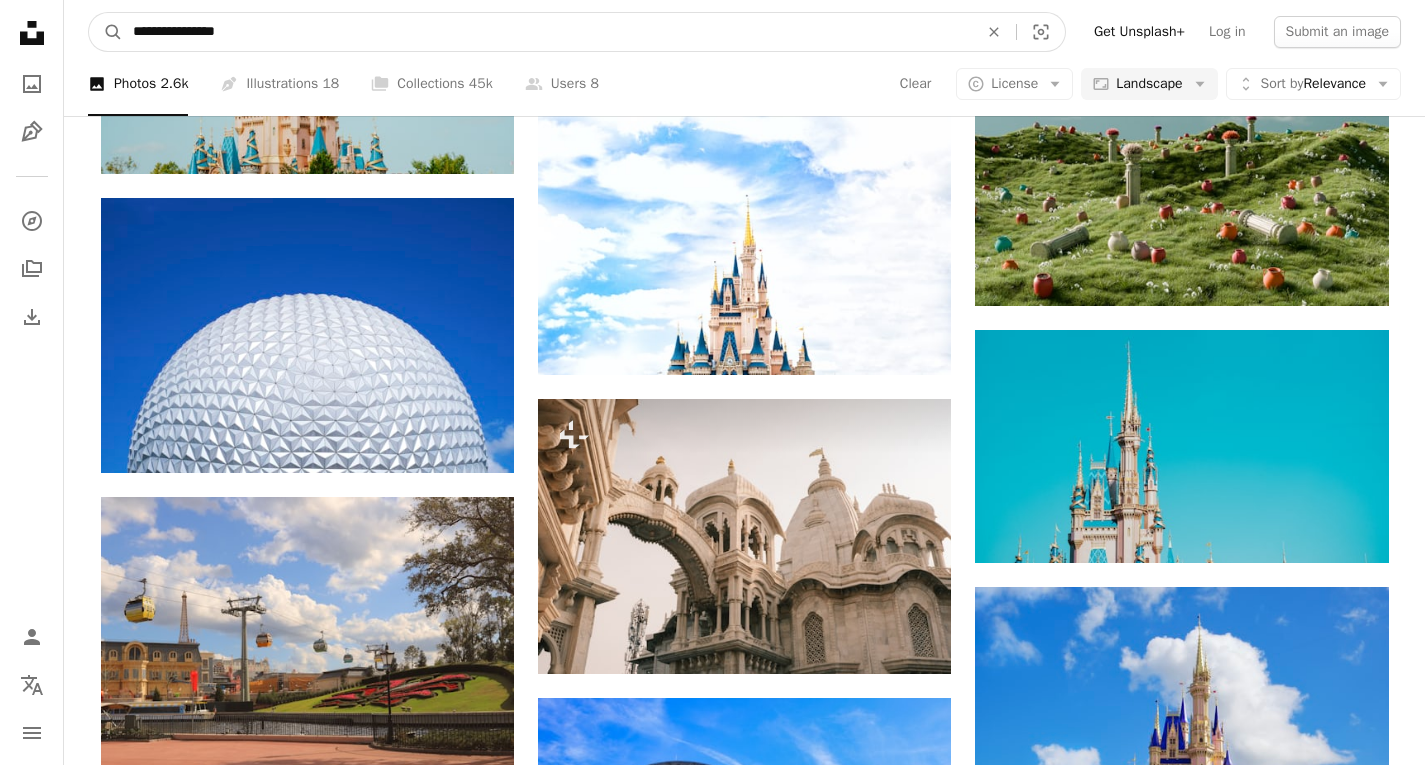 click on "A magnifying glass" at bounding box center (106, 32) 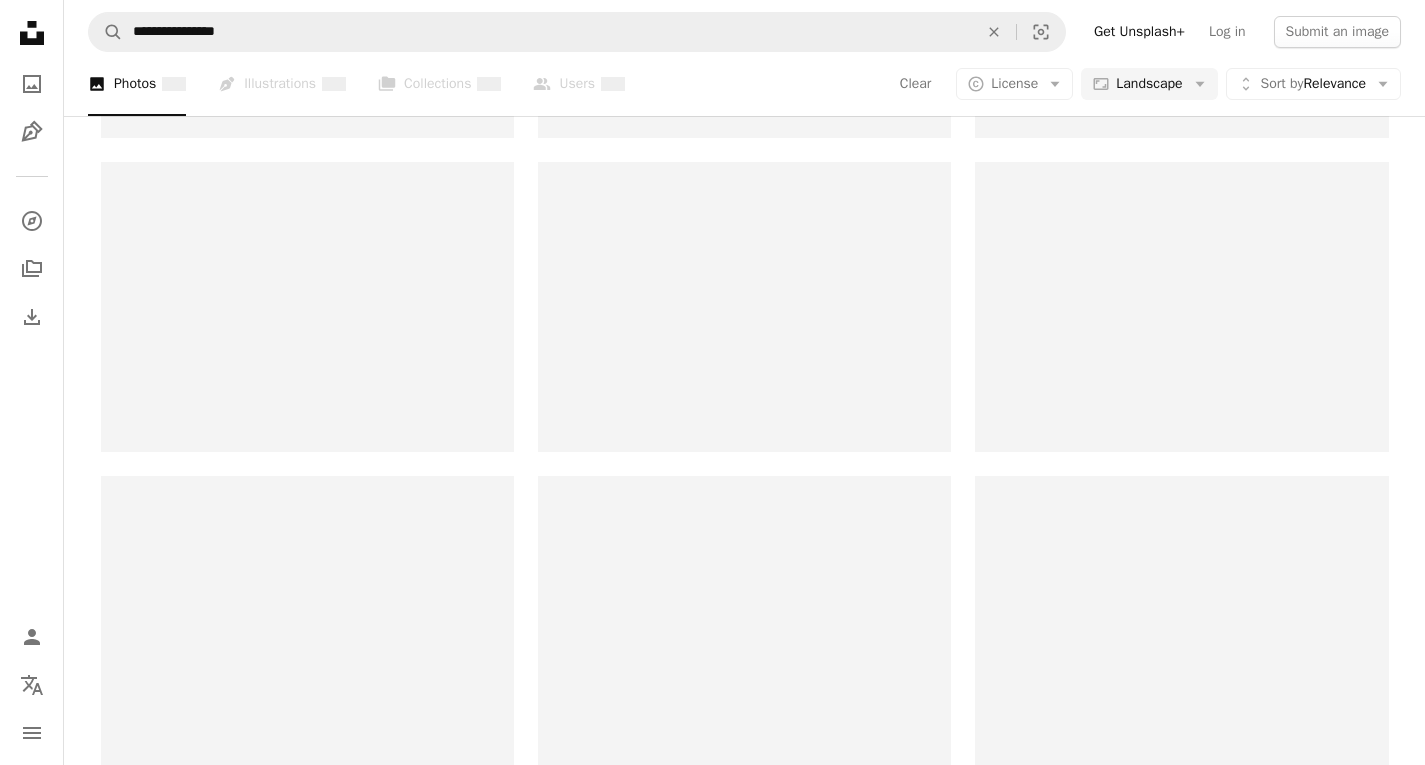 scroll, scrollTop: 0, scrollLeft: 0, axis: both 